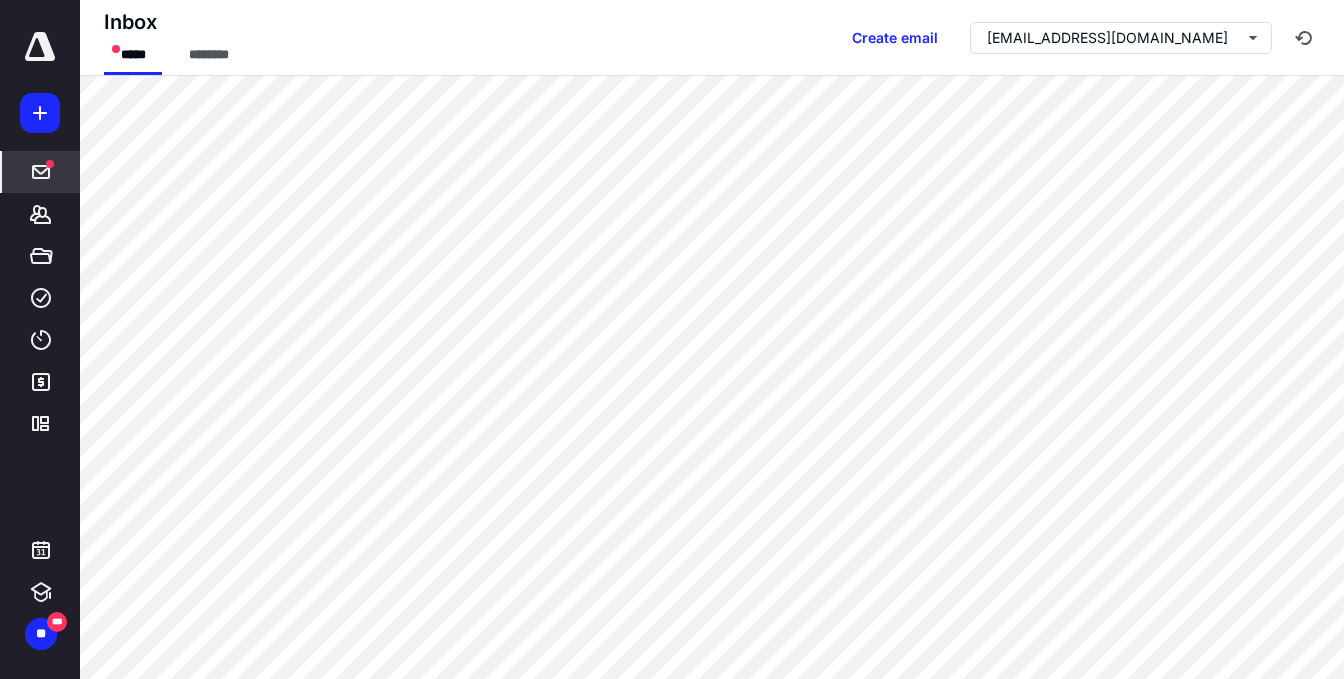 scroll, scrollTop: 0, scrollLeft: 0, axis: both 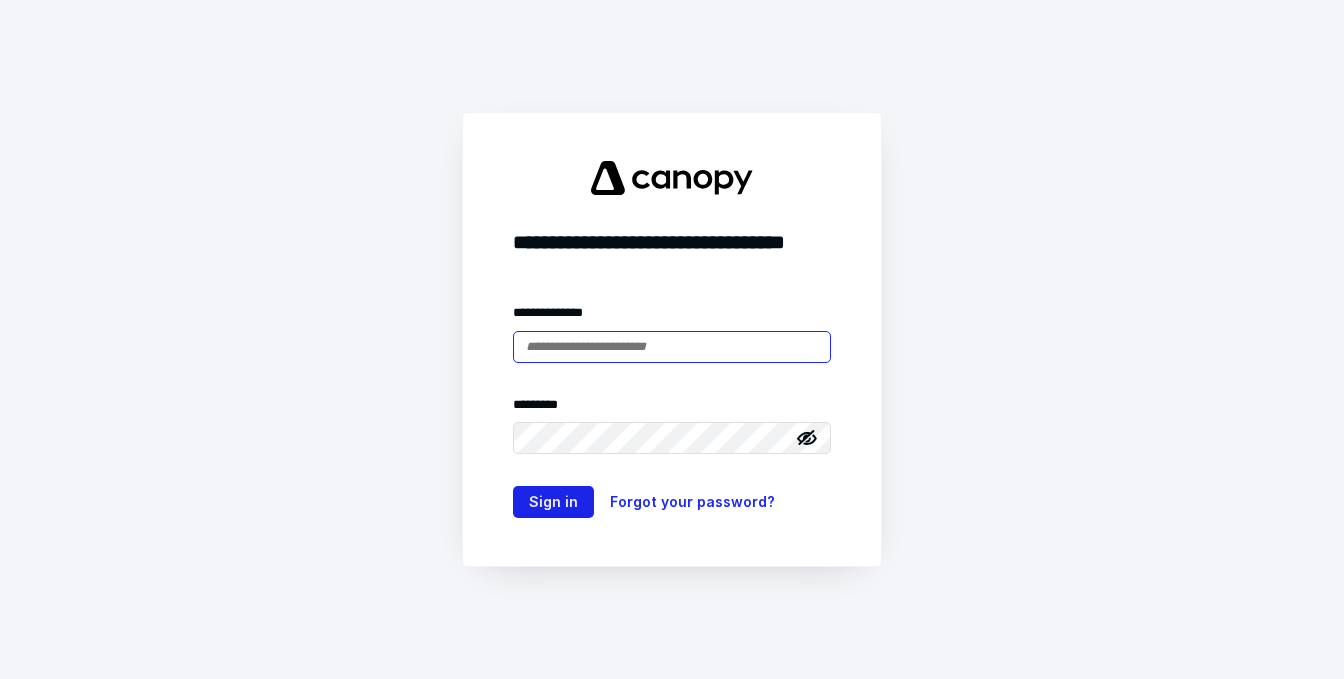 type on "**********" 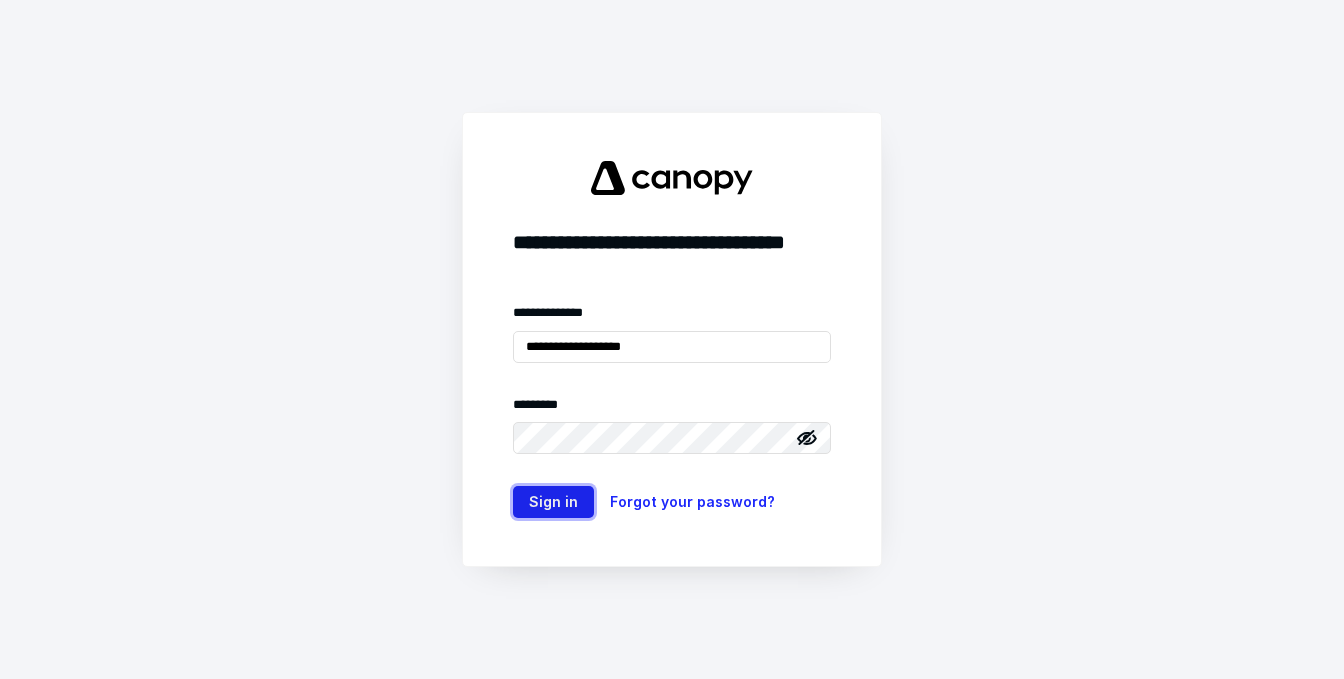 click on "Sign in" at bounding box center [553, 502] 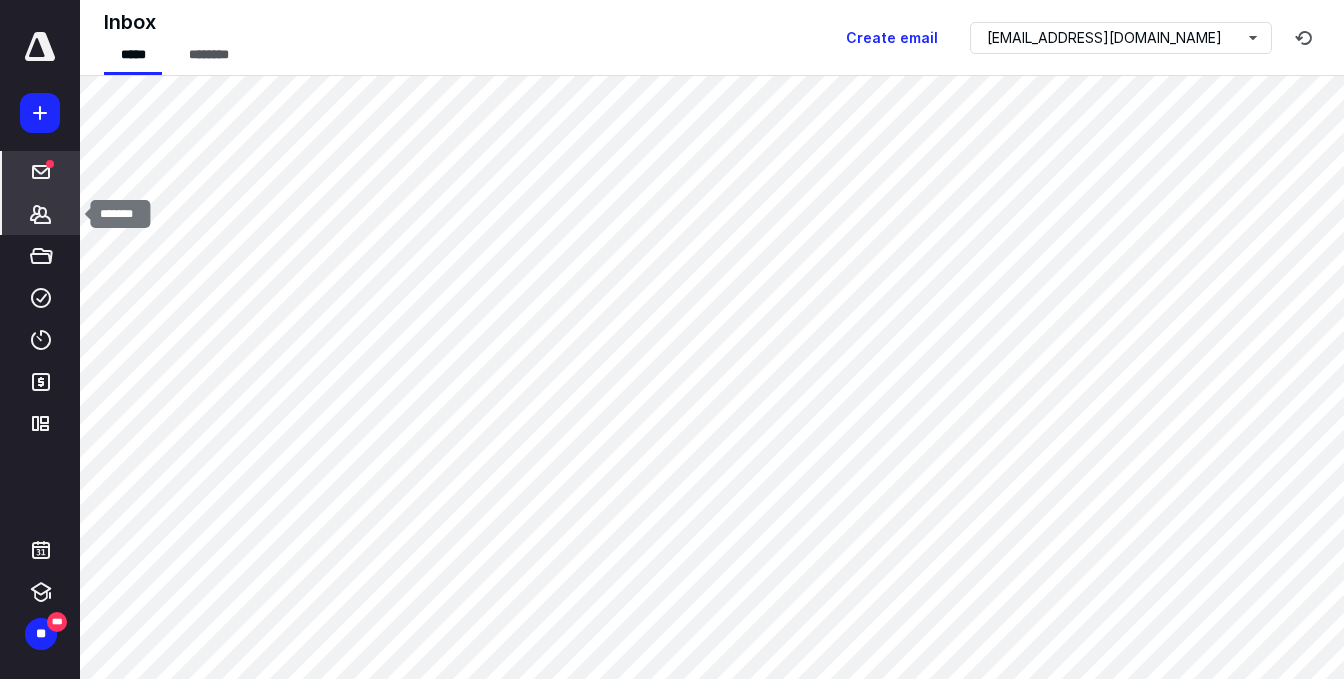 scroll, scrollTop: 0, scrollLeft: 0, axis: both 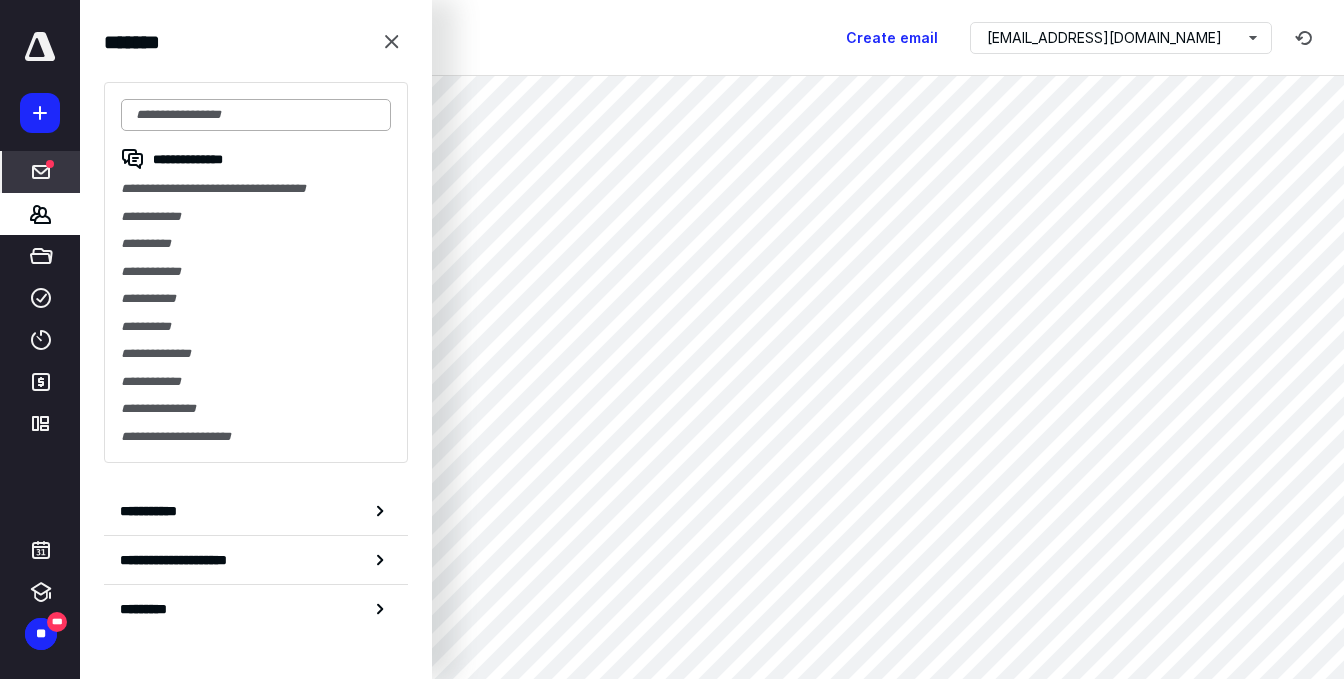click at bounding box center (256, 115) 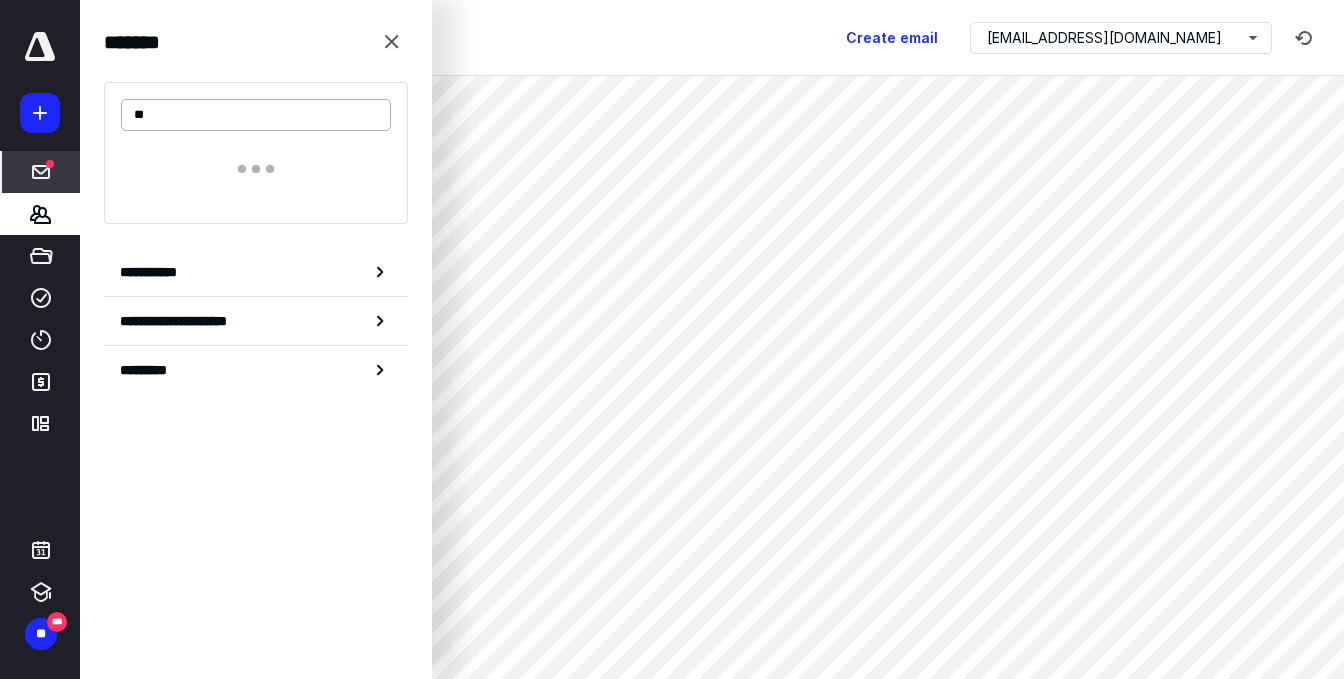 type on "*" 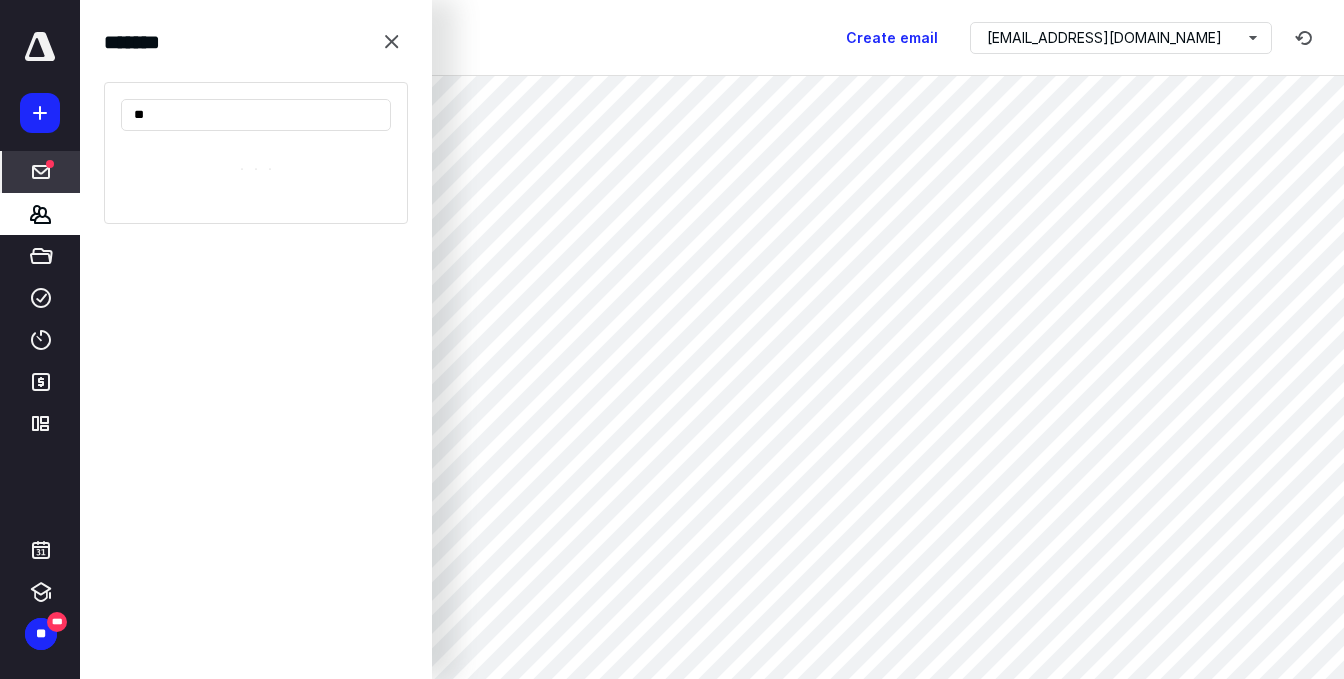 type on "*" 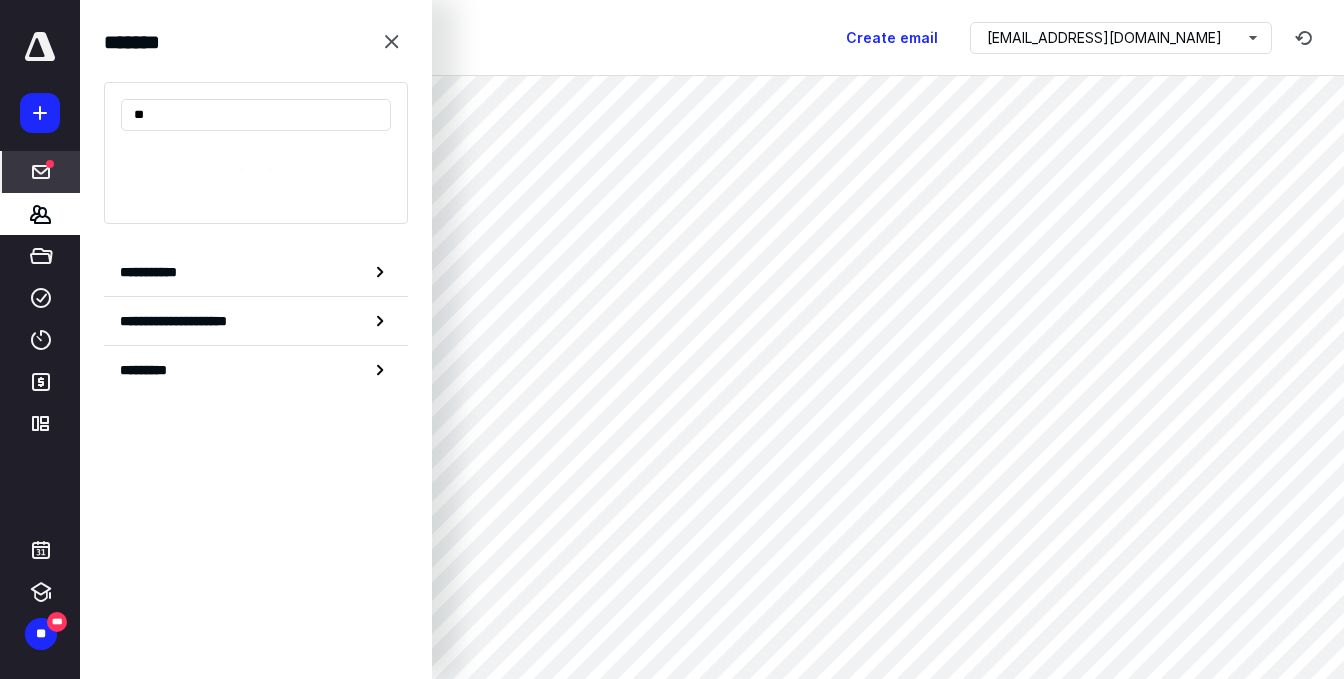 type on "*" 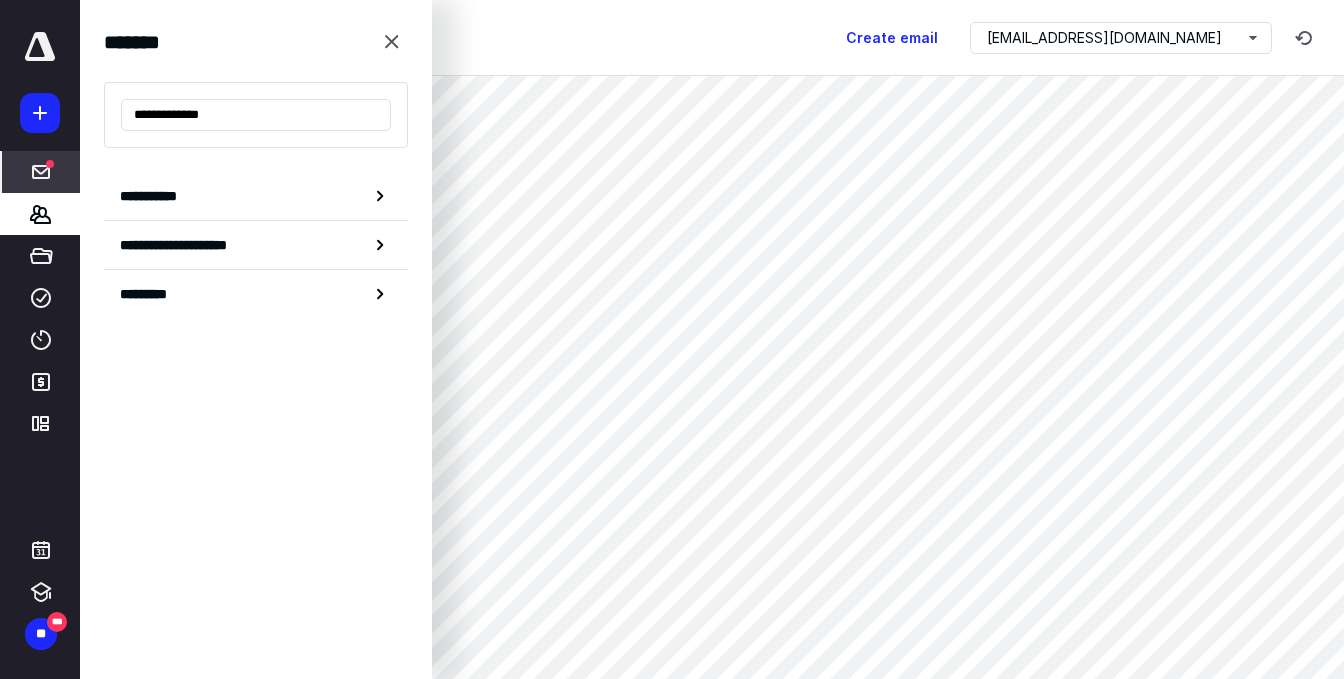 drag, startPoint x: 224, startPoint y: 115, endPoint x: 113, endPoint y: 113, distance: 111.01801 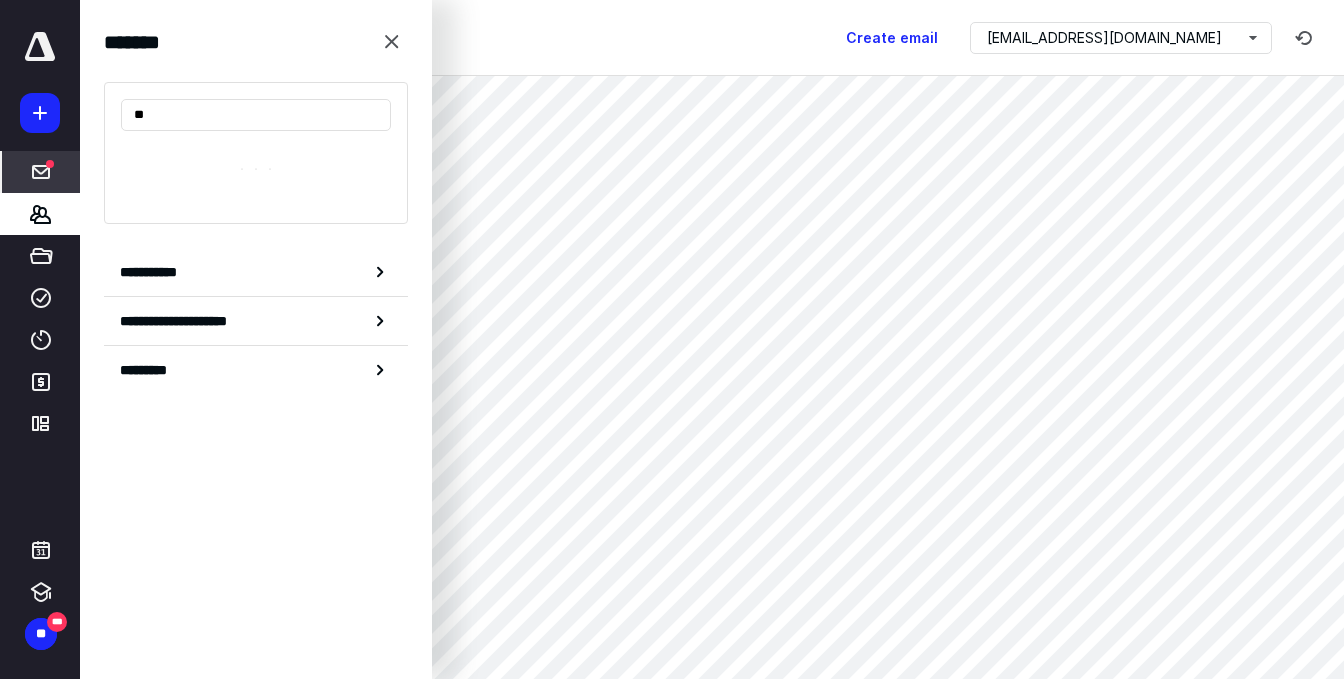 type on "*" 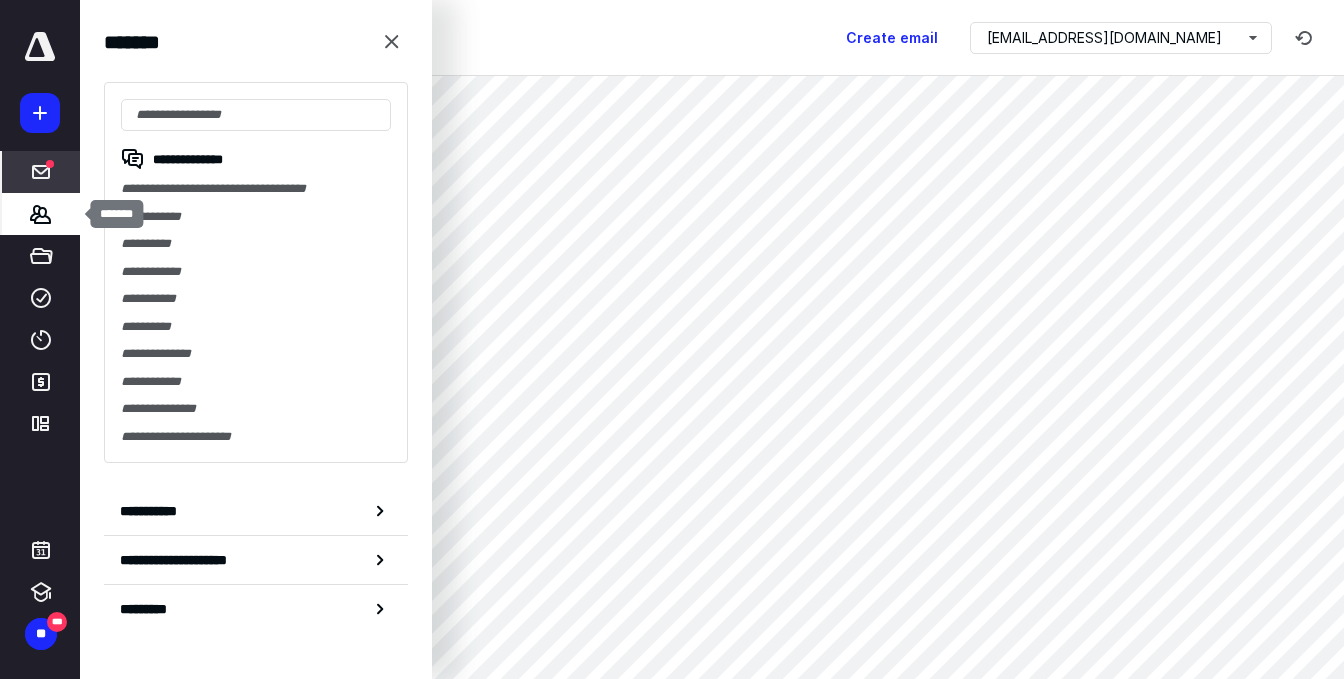 type 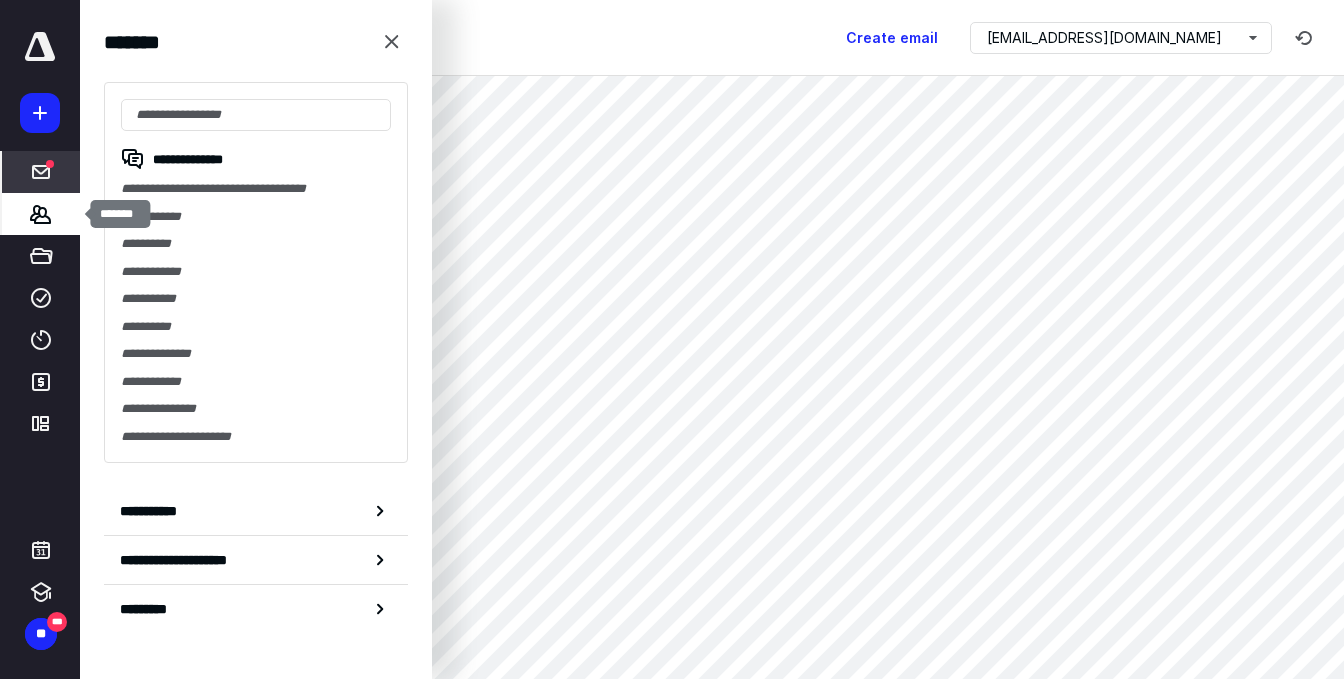 click 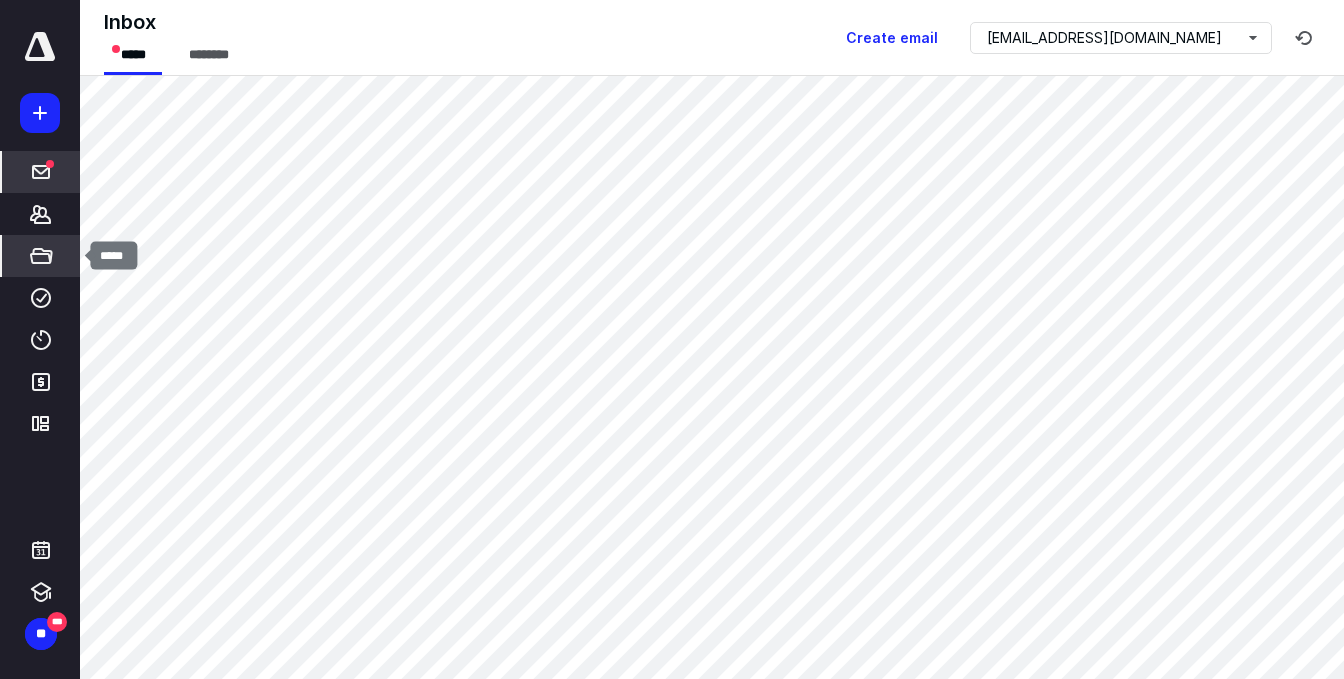 click 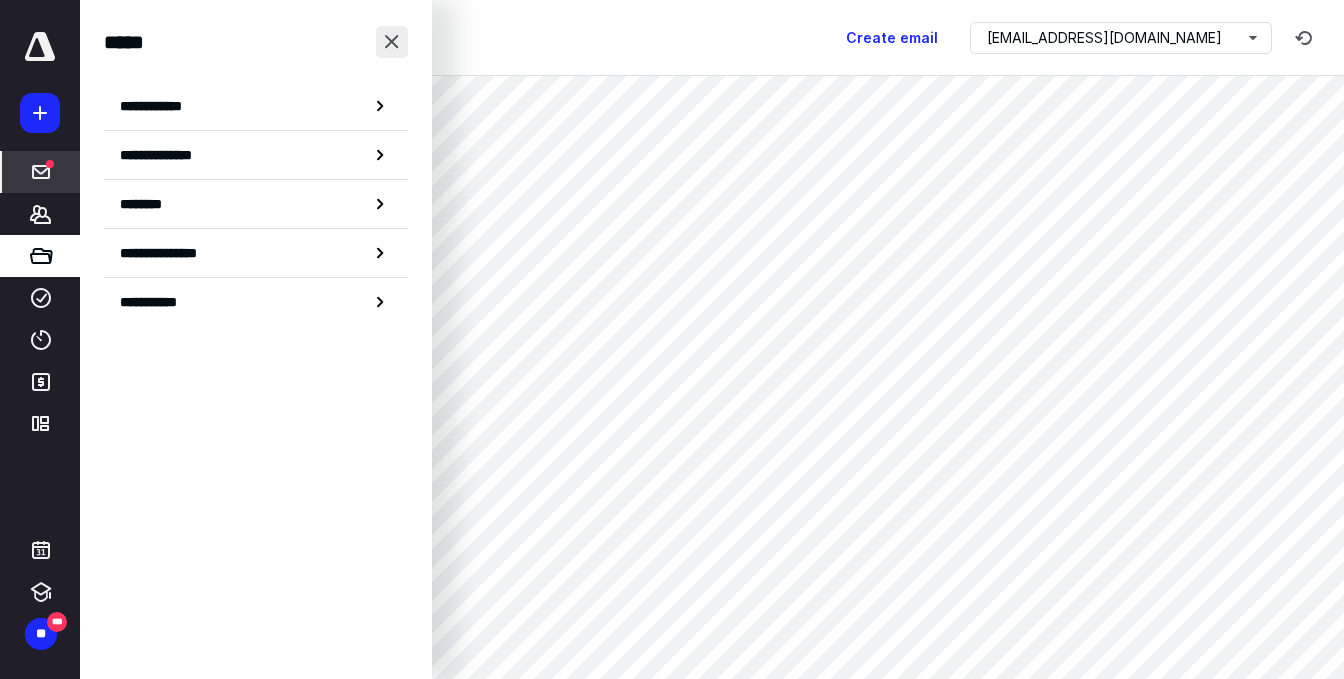 drag, startPoint x: 391, startPoint y: 46, endPoint x: 377, endPoint y: 72, distance: 29.529646 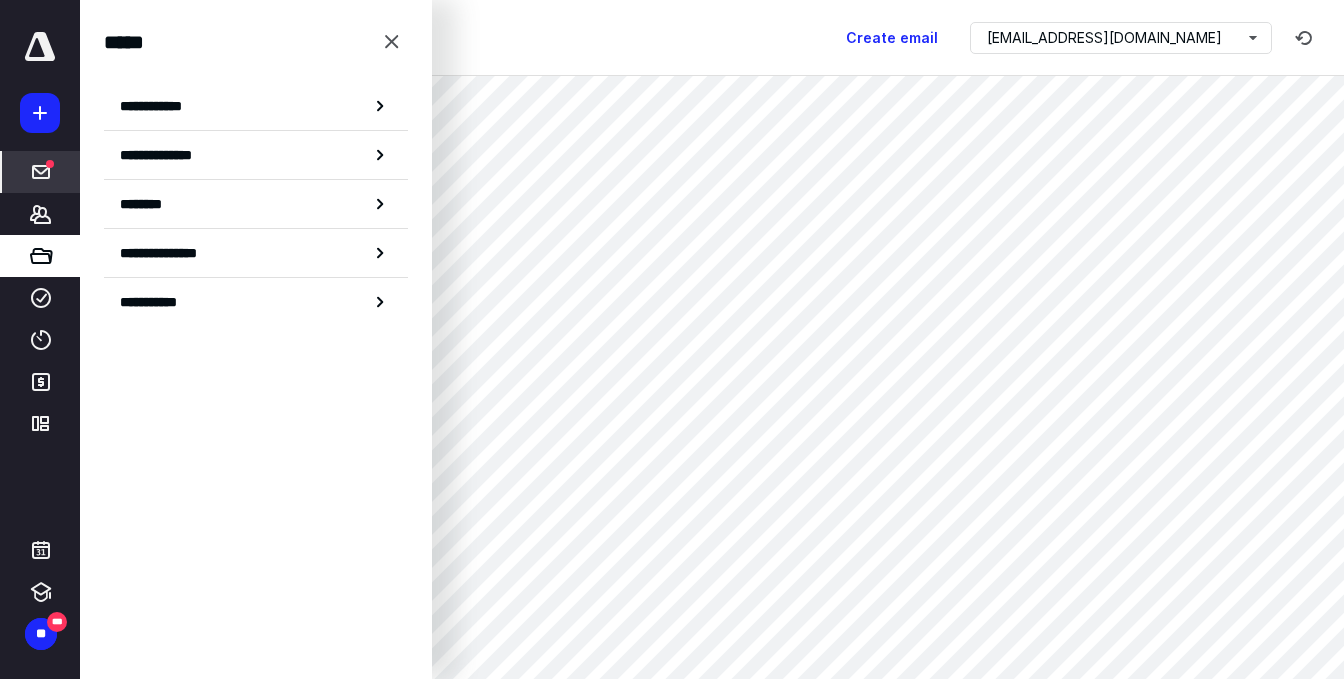 click at bounding box center (392, 42) 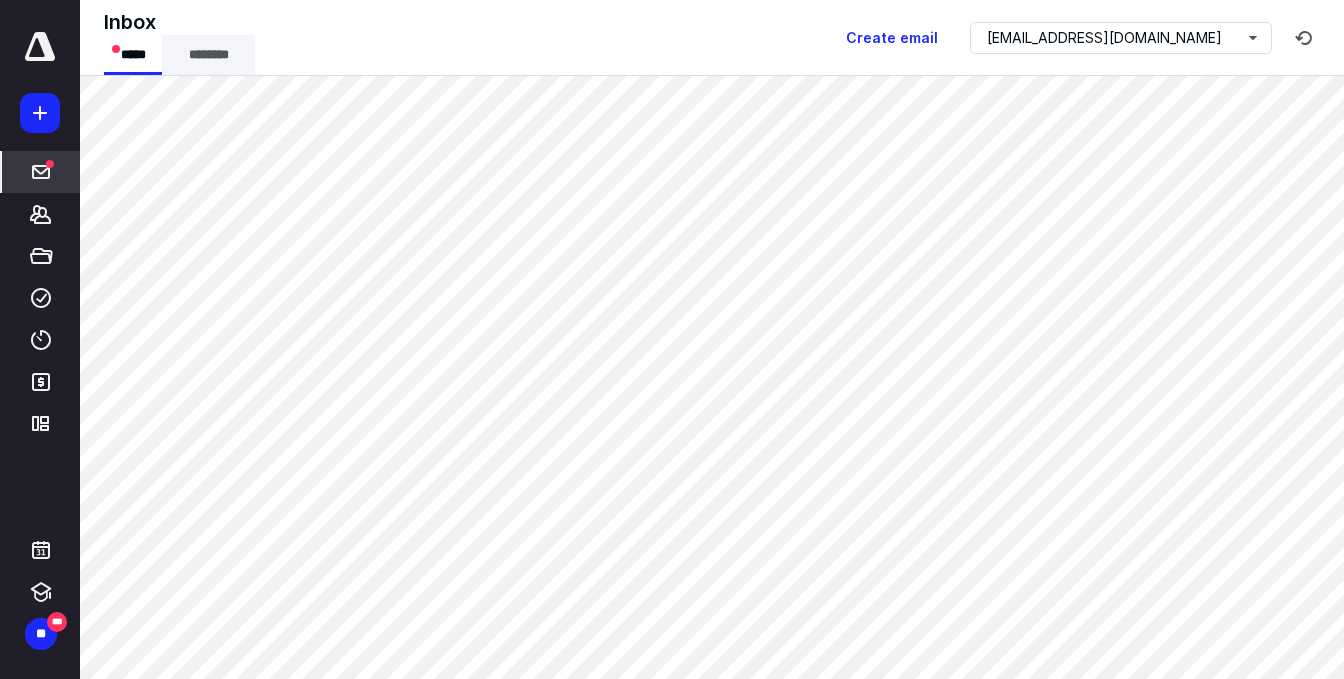 click on "********" at bounding box center [208, 55] 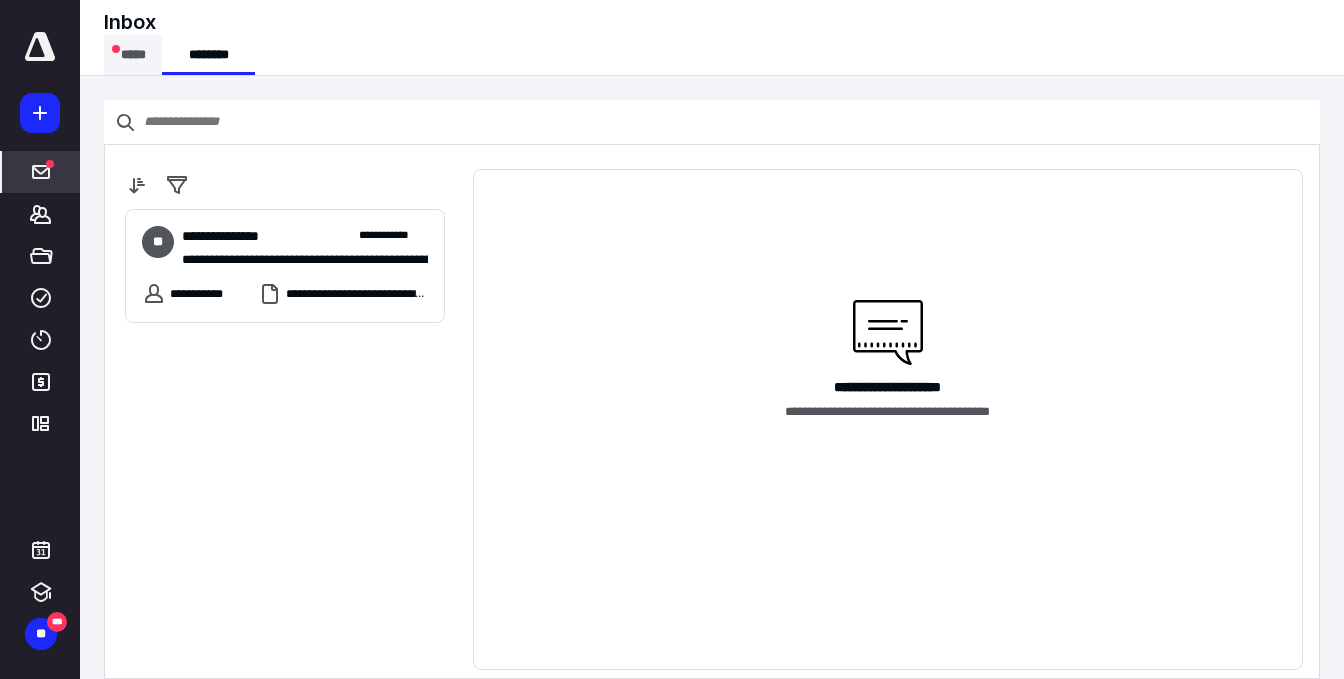 click on "*****" at bounding box center (133, 55) 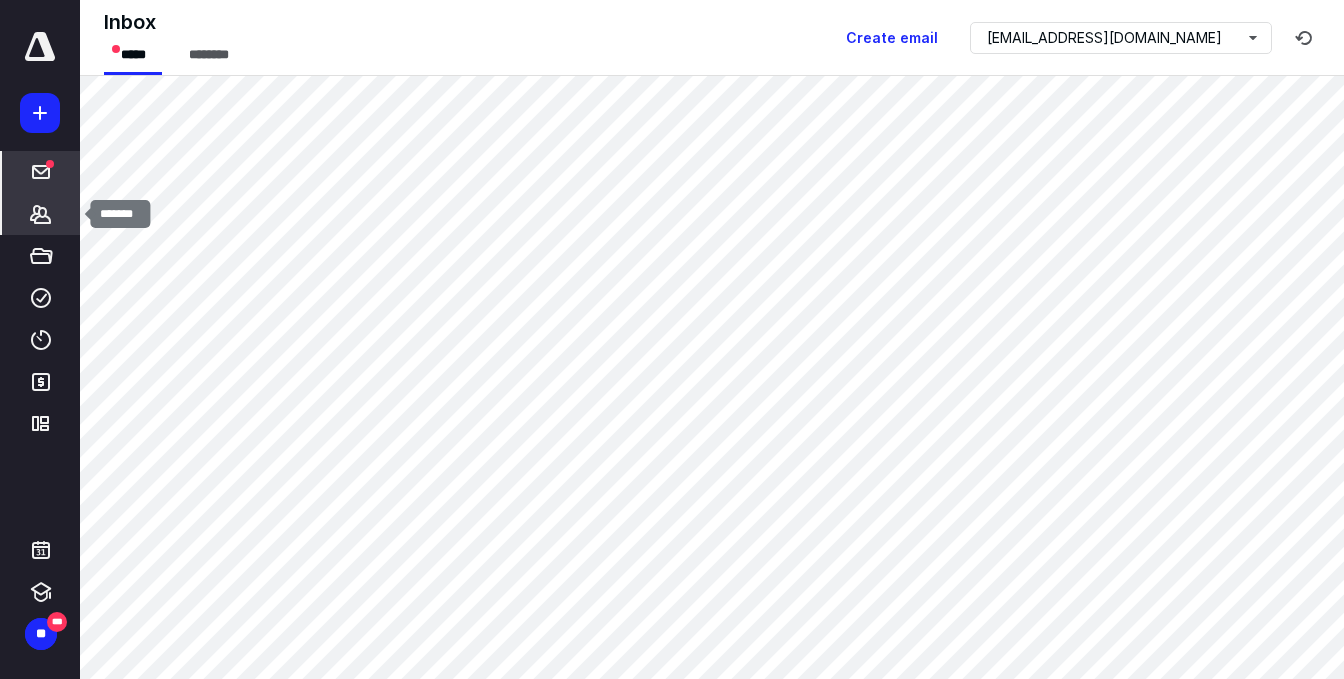 click 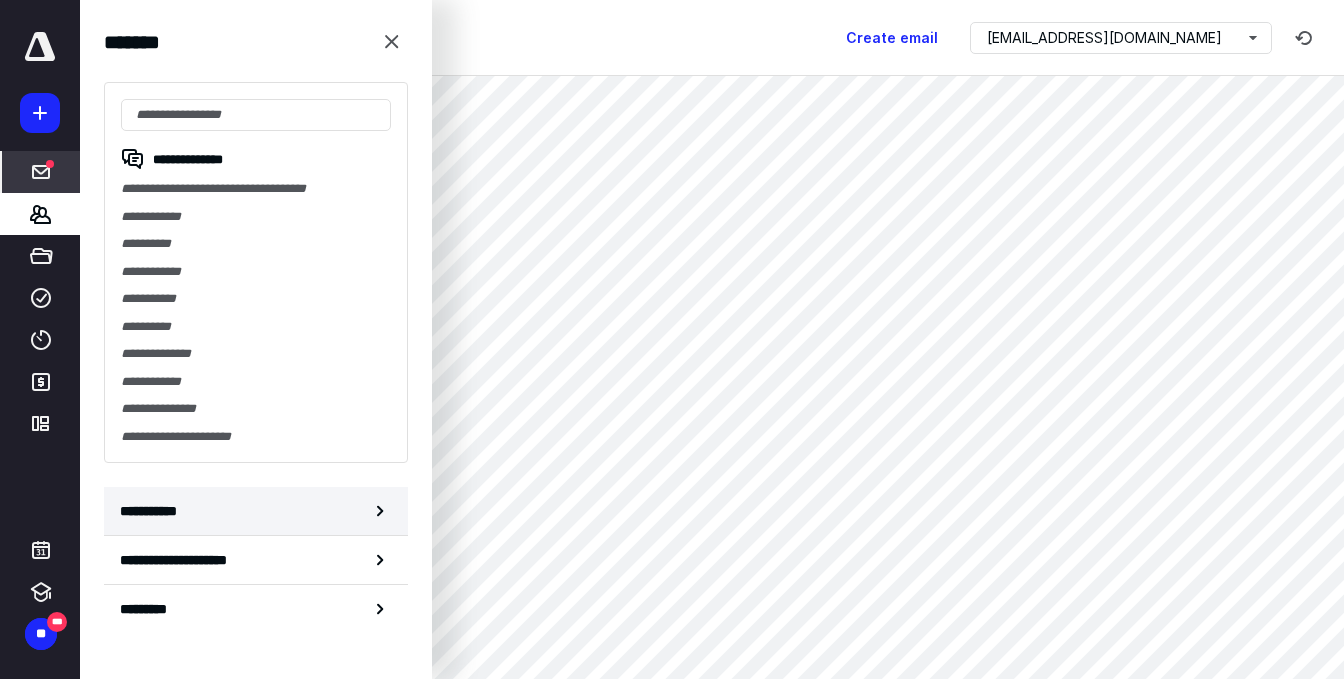 click on "**********" at bounding box center (153, 511) 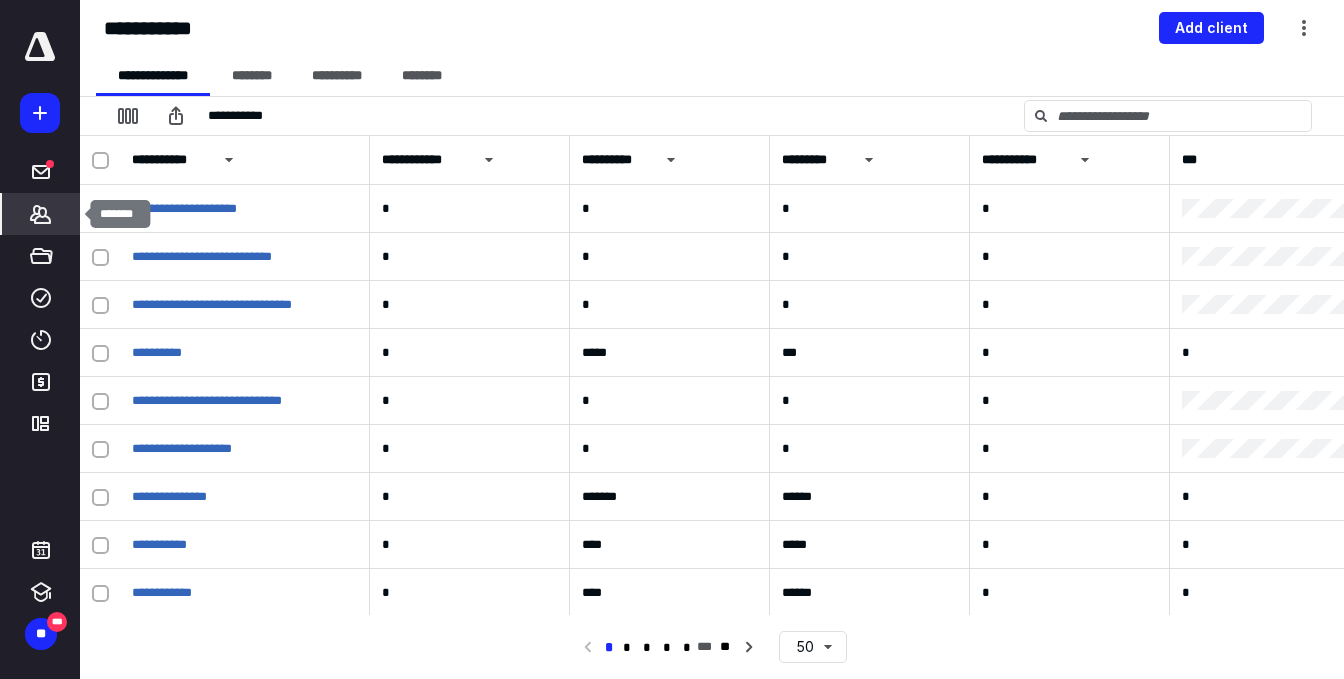 click 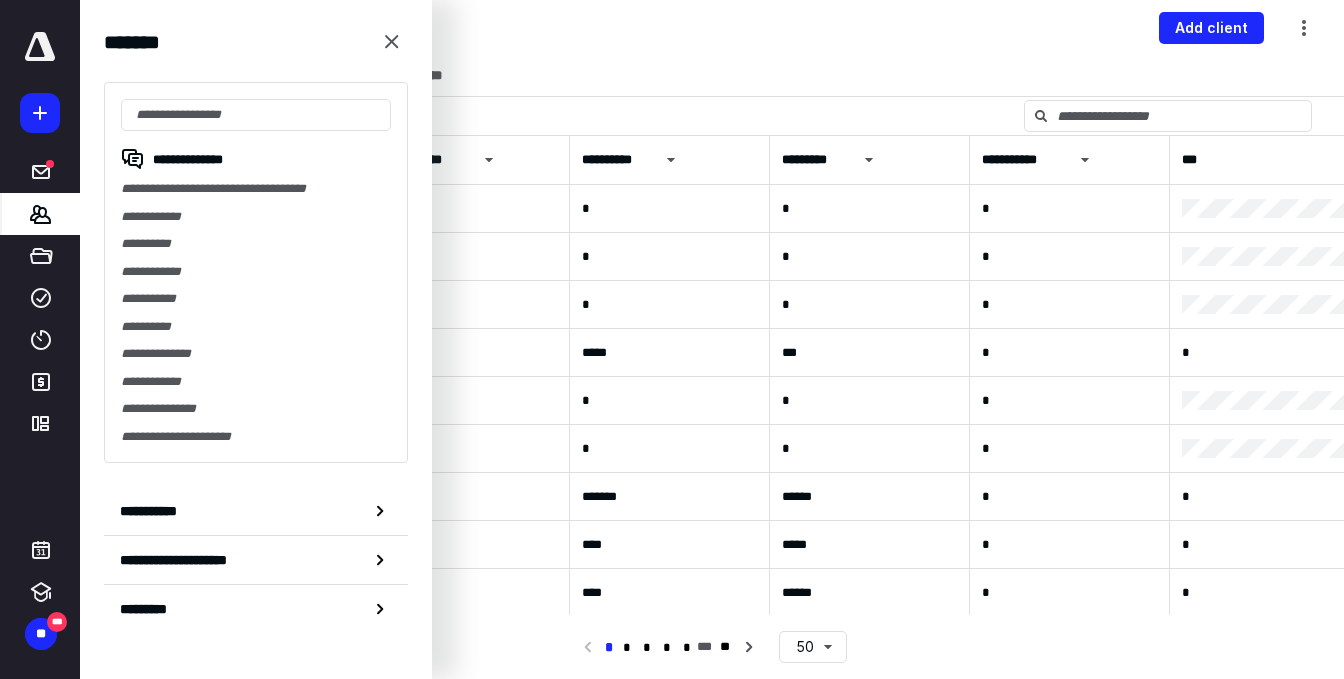 click at bounding box center [392, 42] 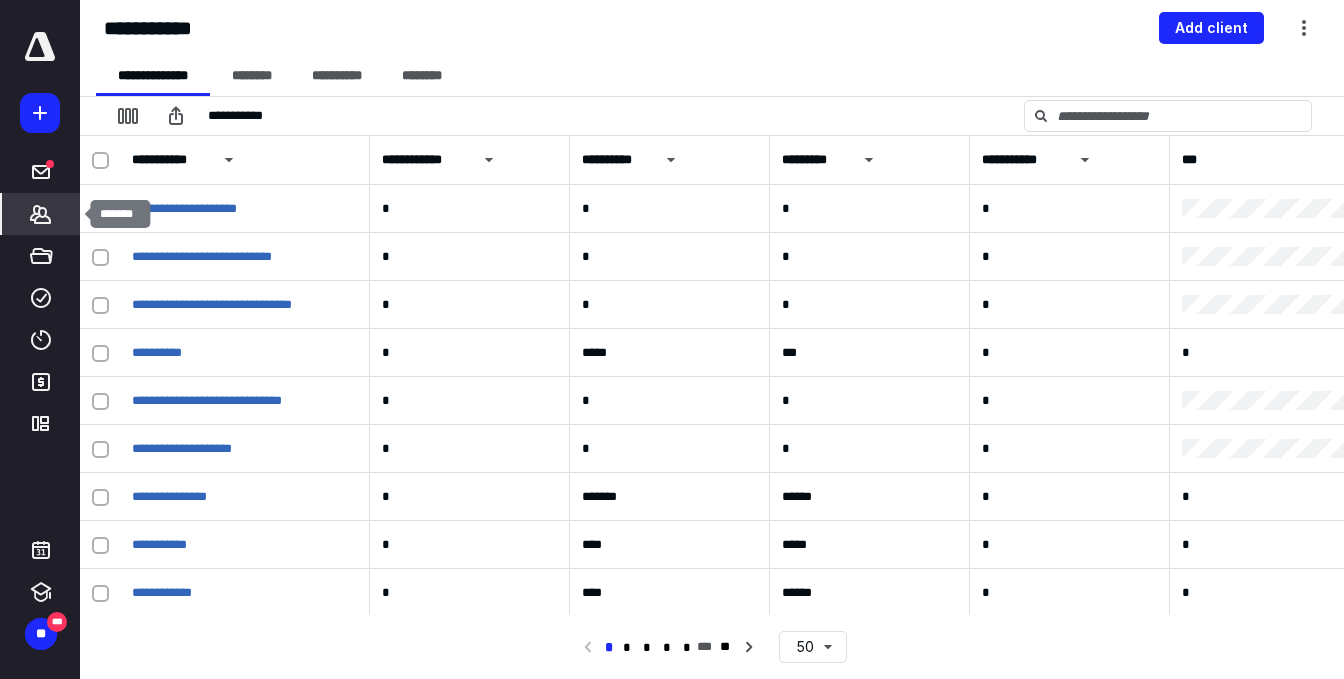 click 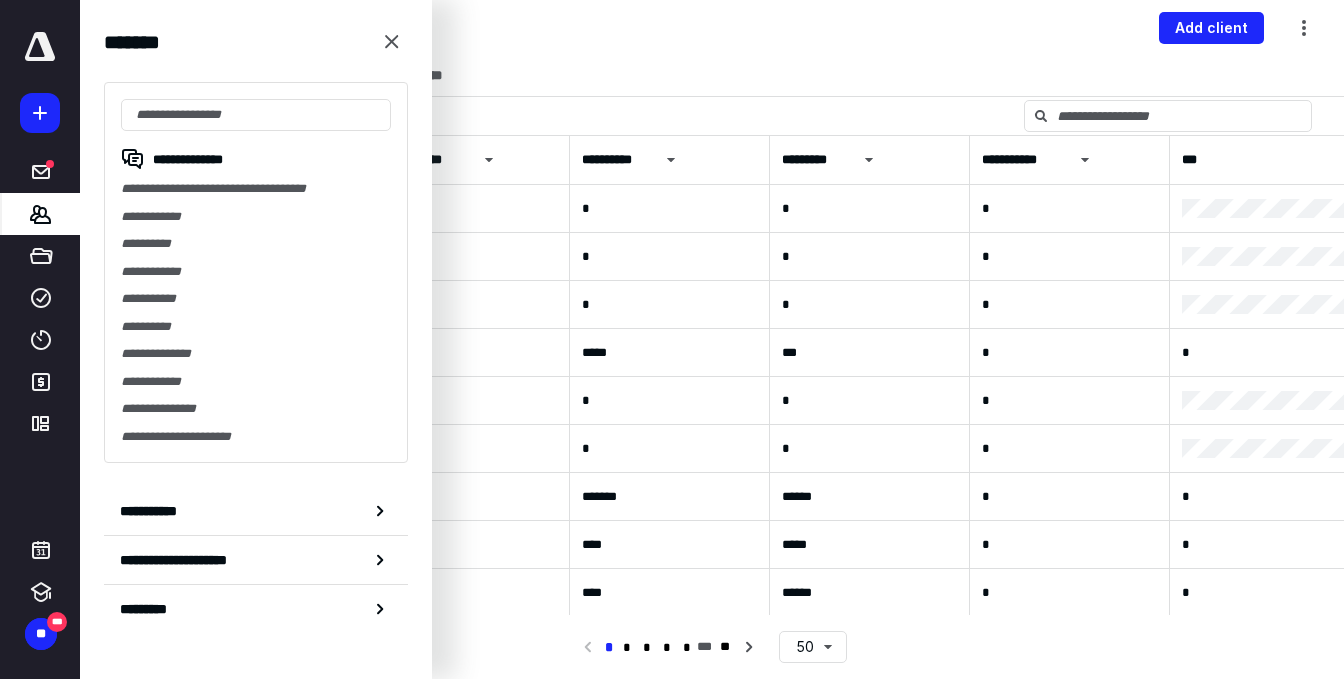 drag, startPoint x: 44, startPoint y: 110, endPoint x: 37, endPoint y: 118, distance: 10.630146 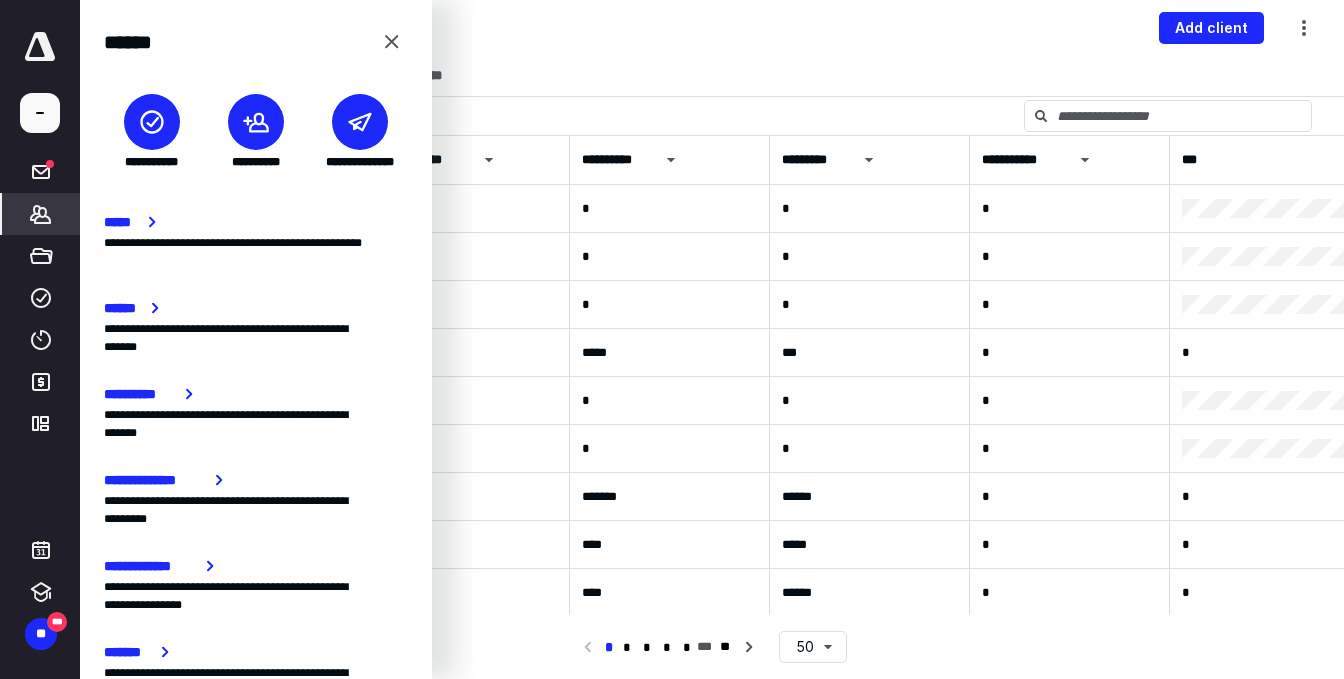 click at bounding box center [256, 122] 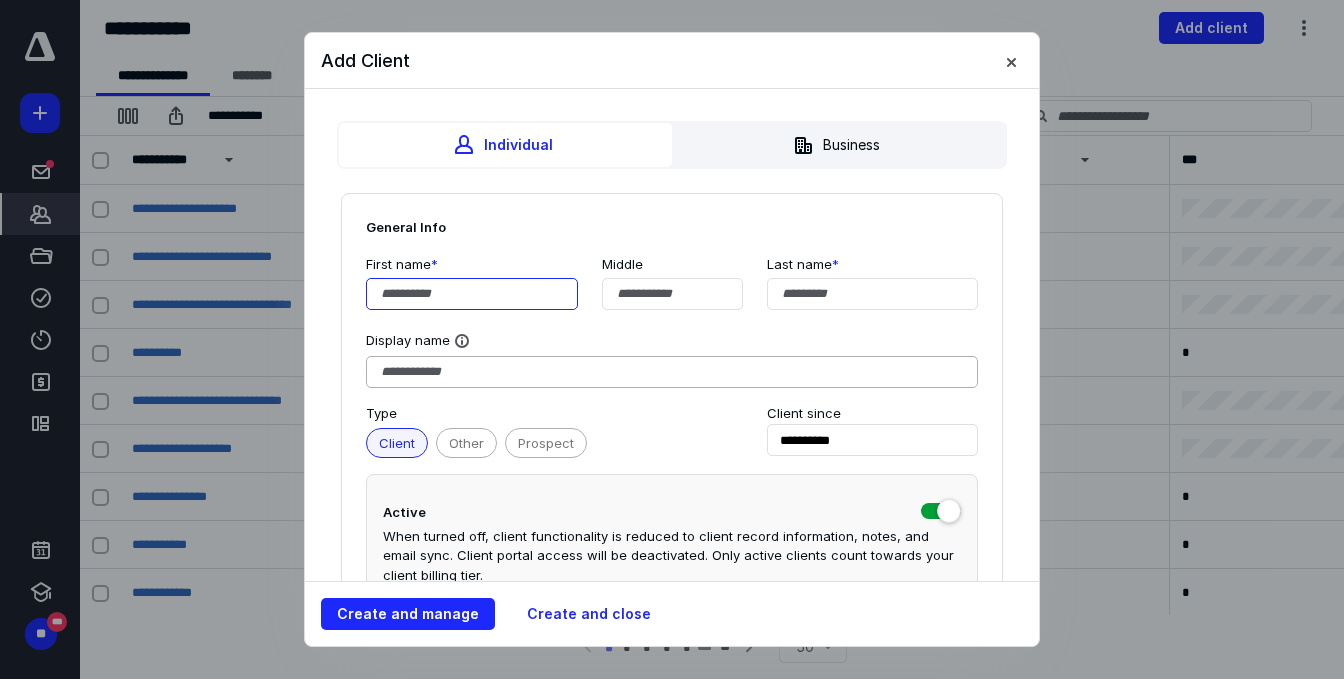 drag, startPoint x: 410, startPoint y: 298, endPoint x: 409, endPoint y: 377, distance: 79.00633 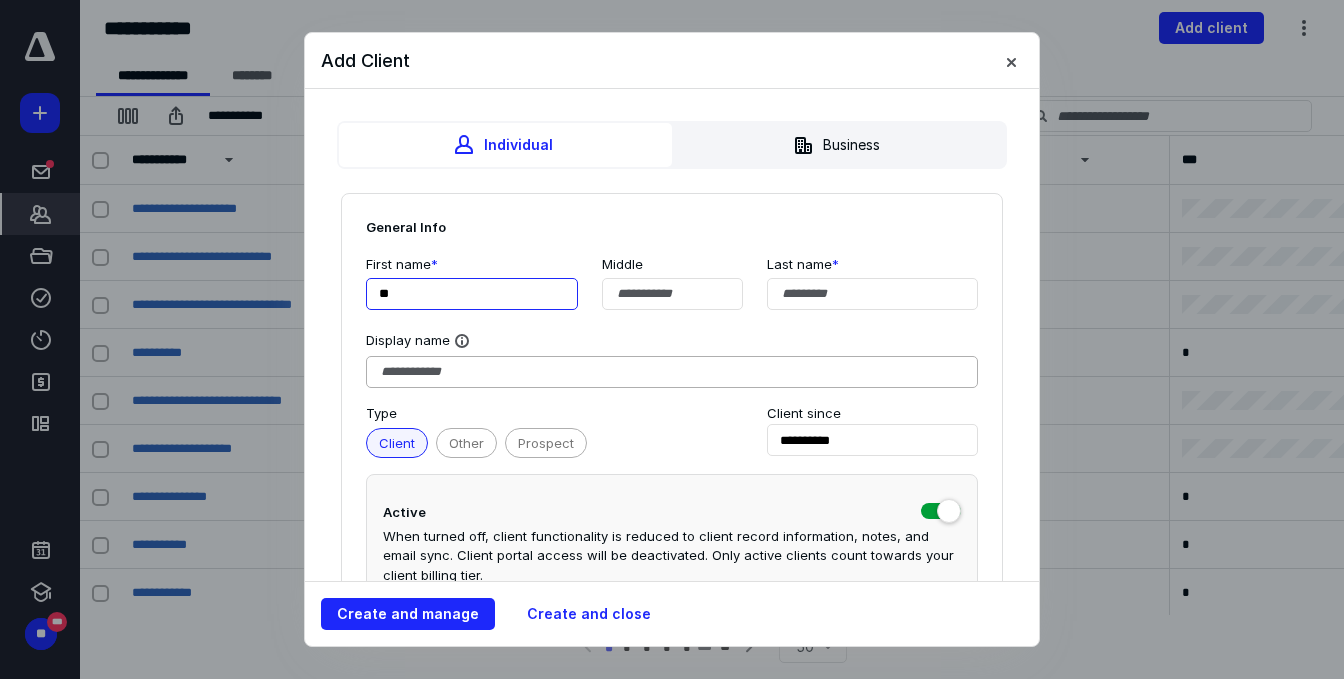 type on "*" 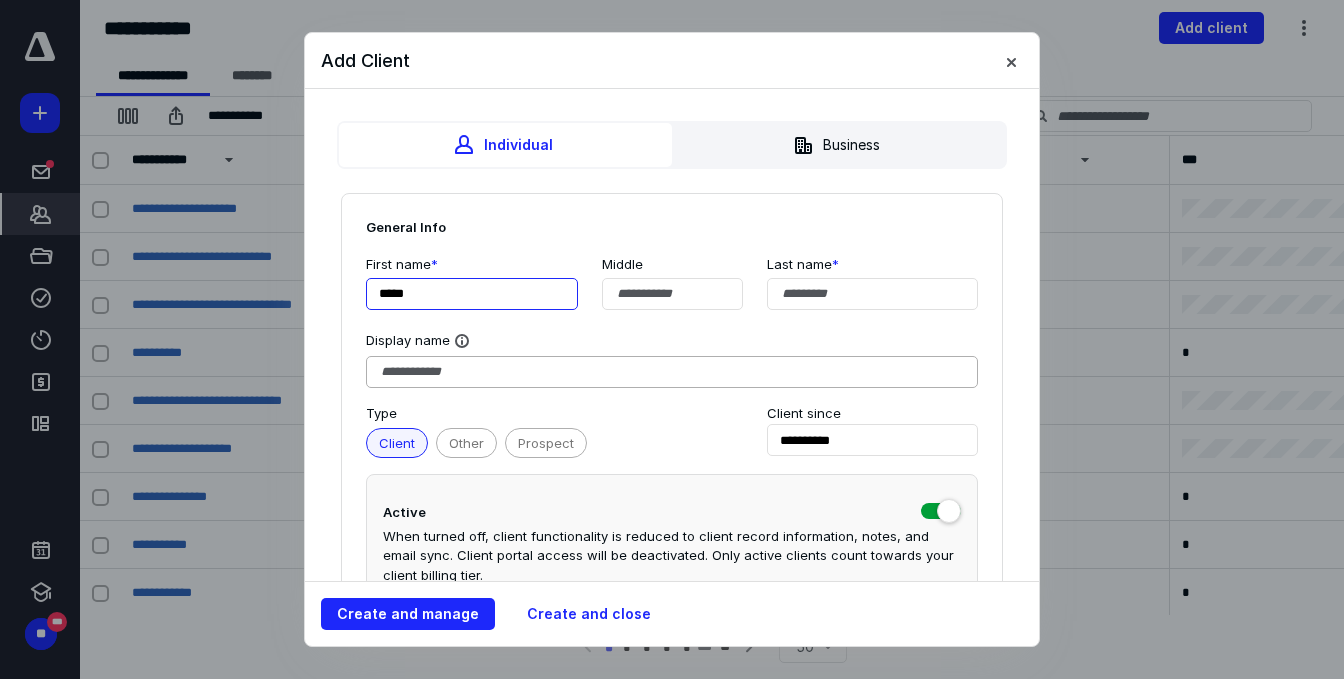 type on "****" 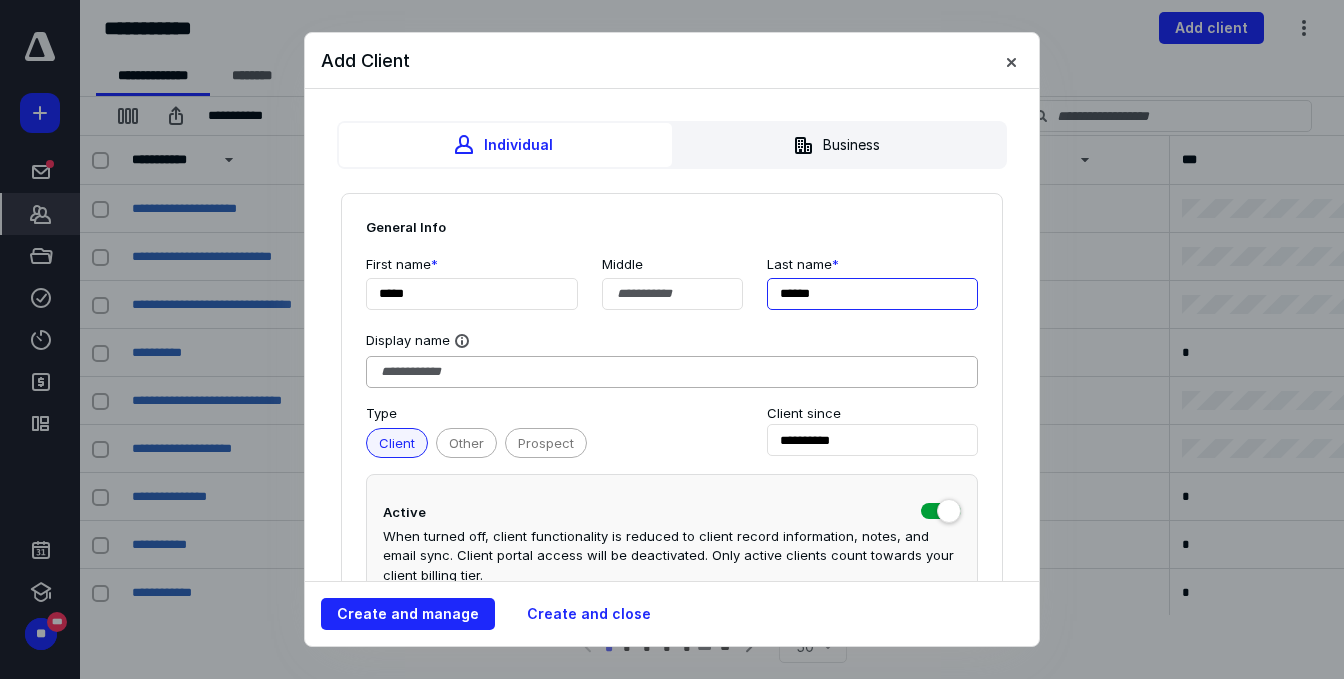 type on "******" 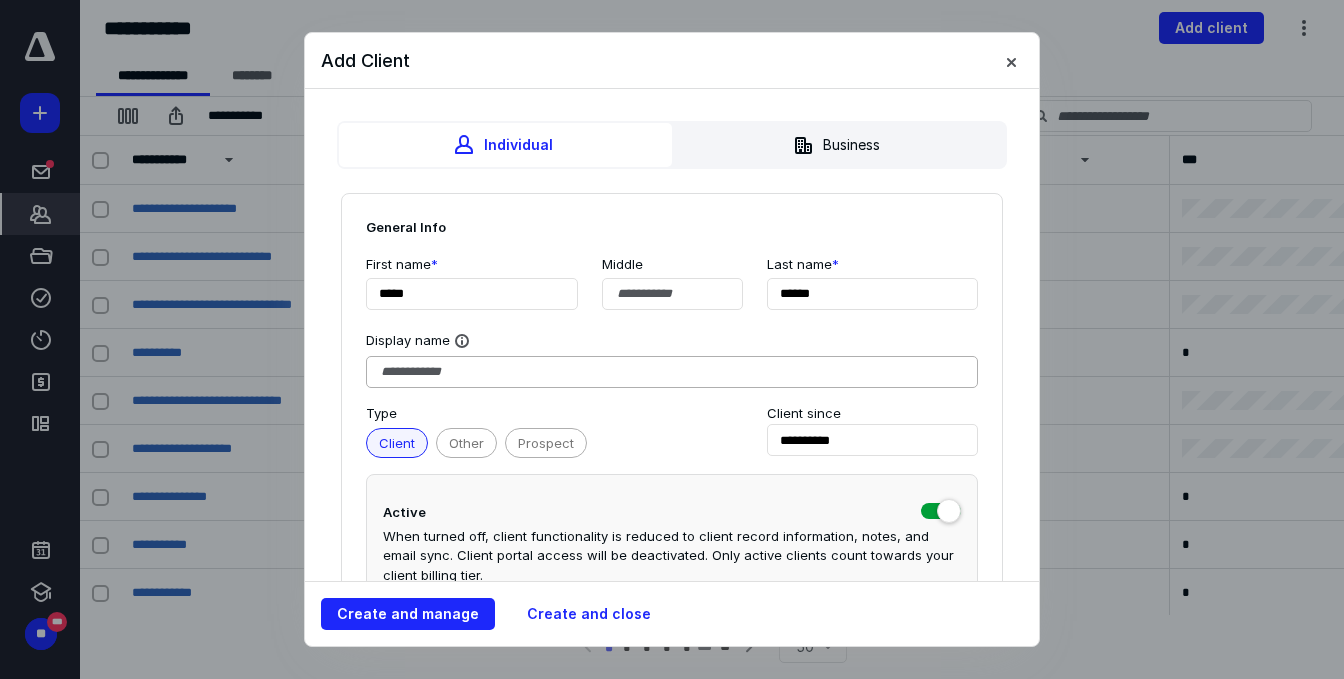type 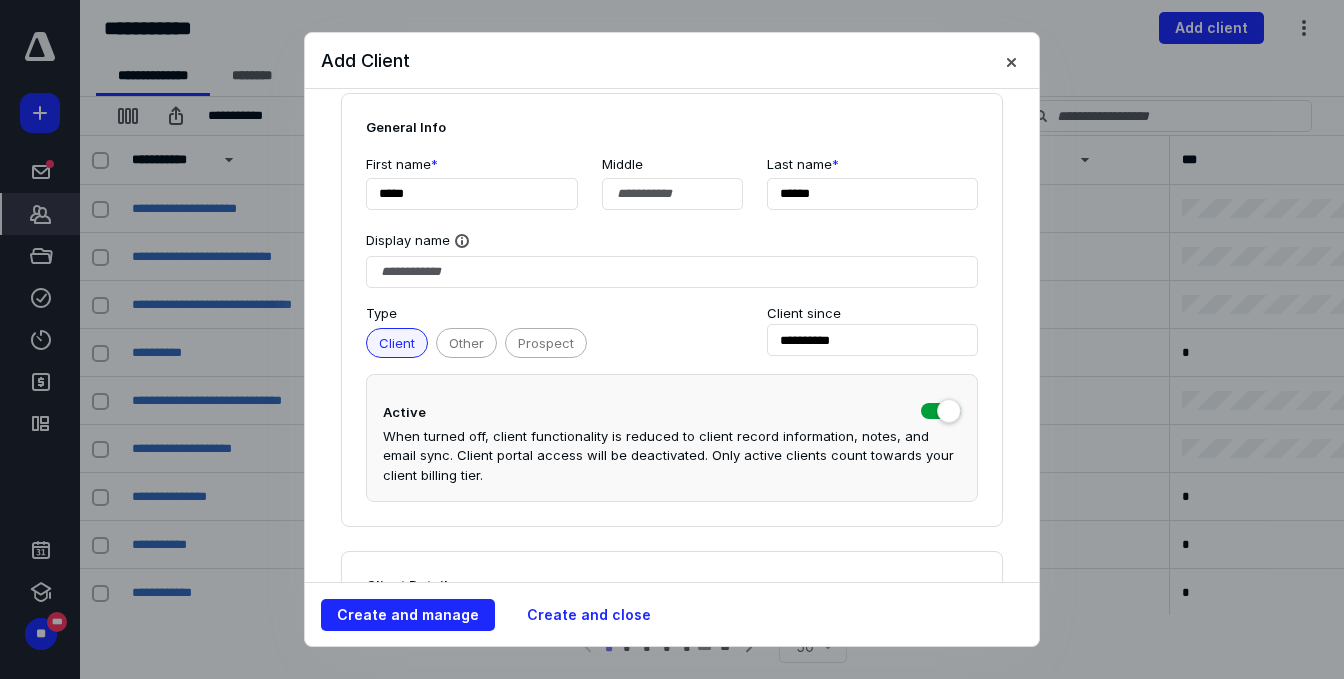 scroll, scrollTop: 300, scrollLeft: 0, axis: vertical 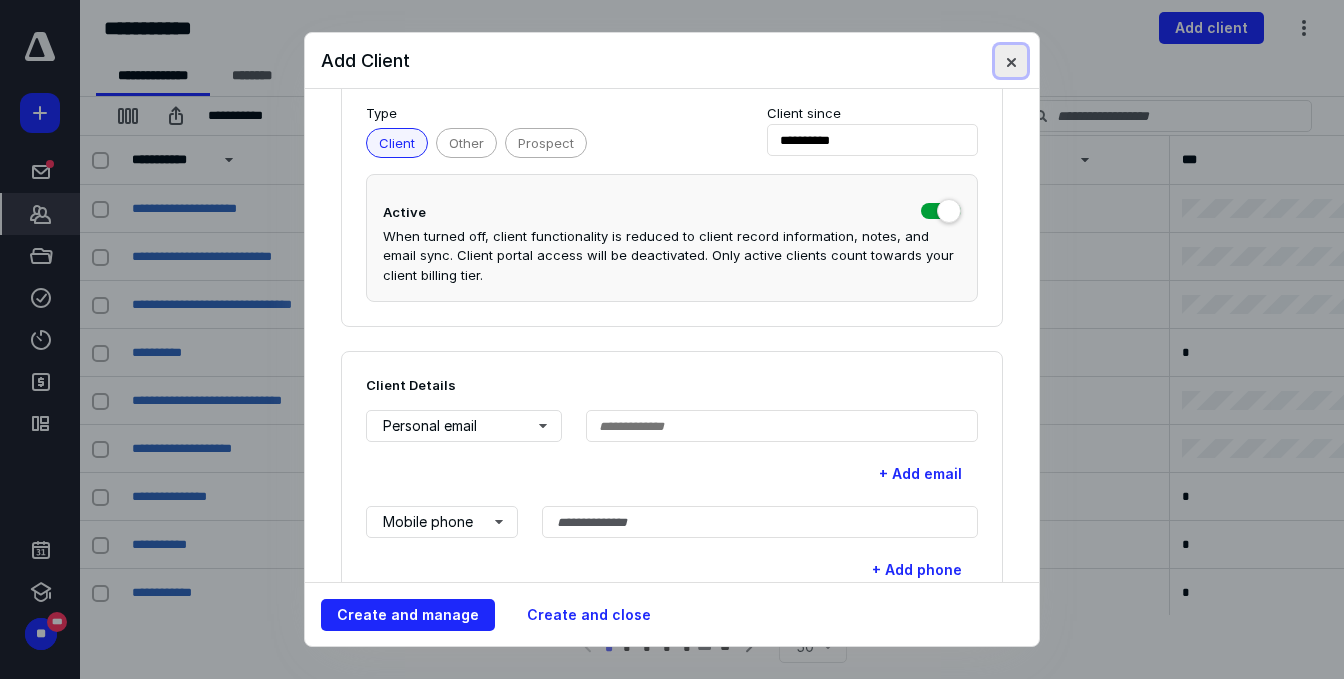 click at bounding box center [1011, 61] 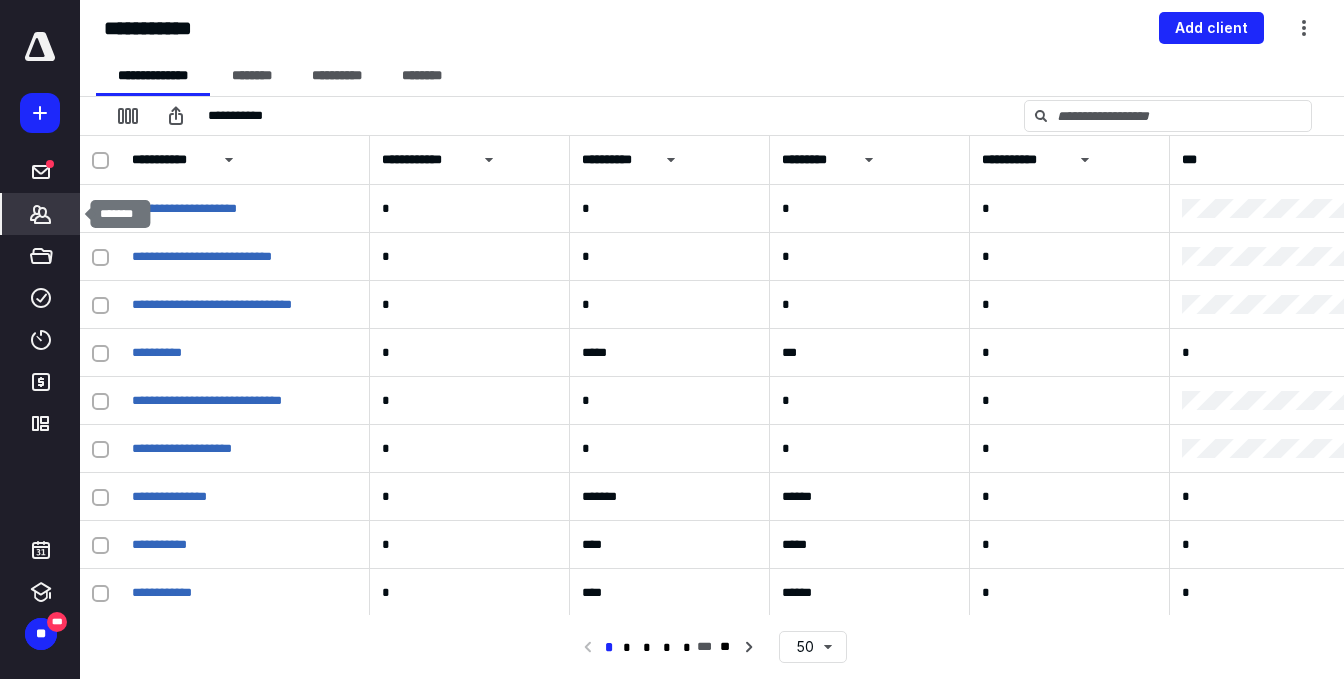 click on "*******" at bounding box center (41, 214) 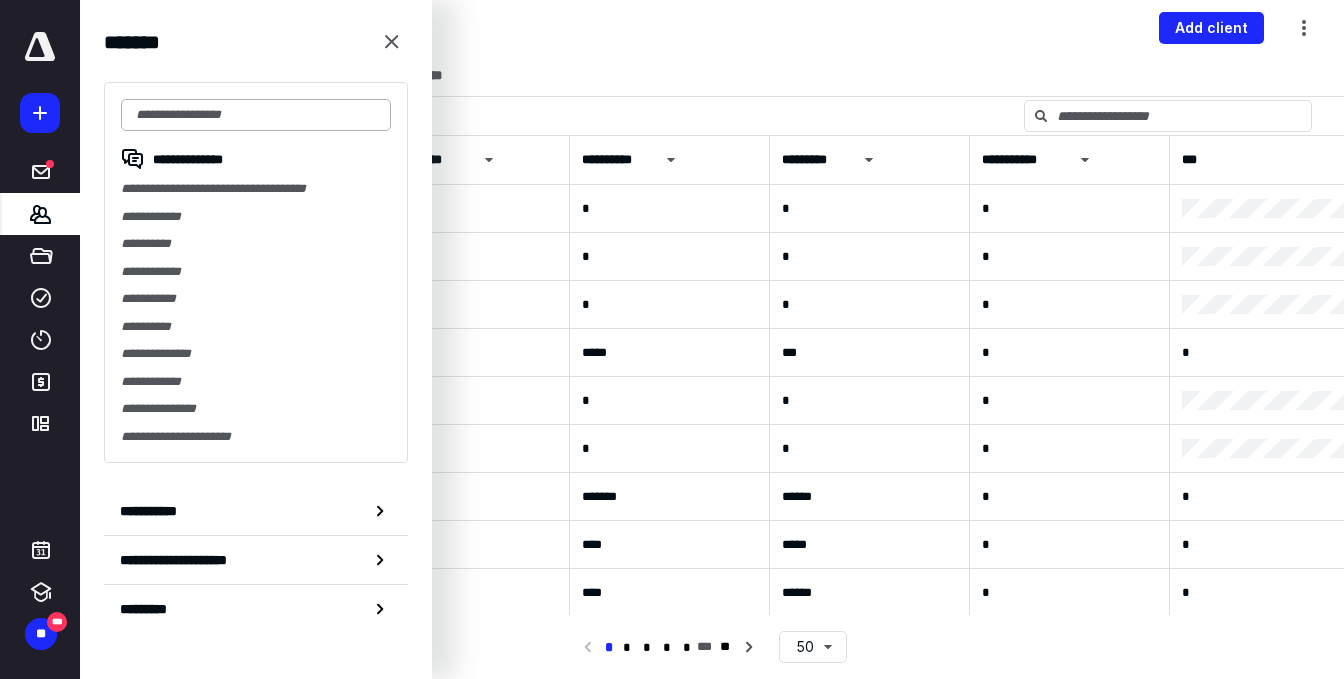 click at bounding box center [256, 115] 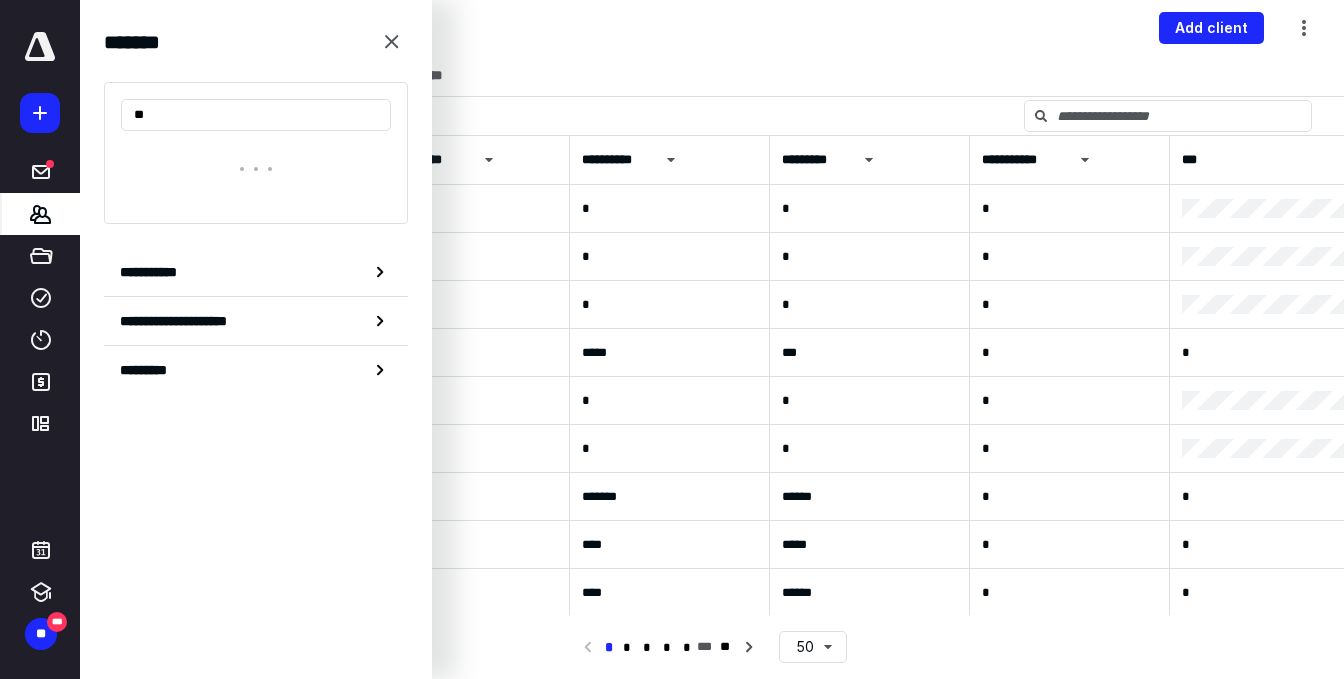 type on "*" 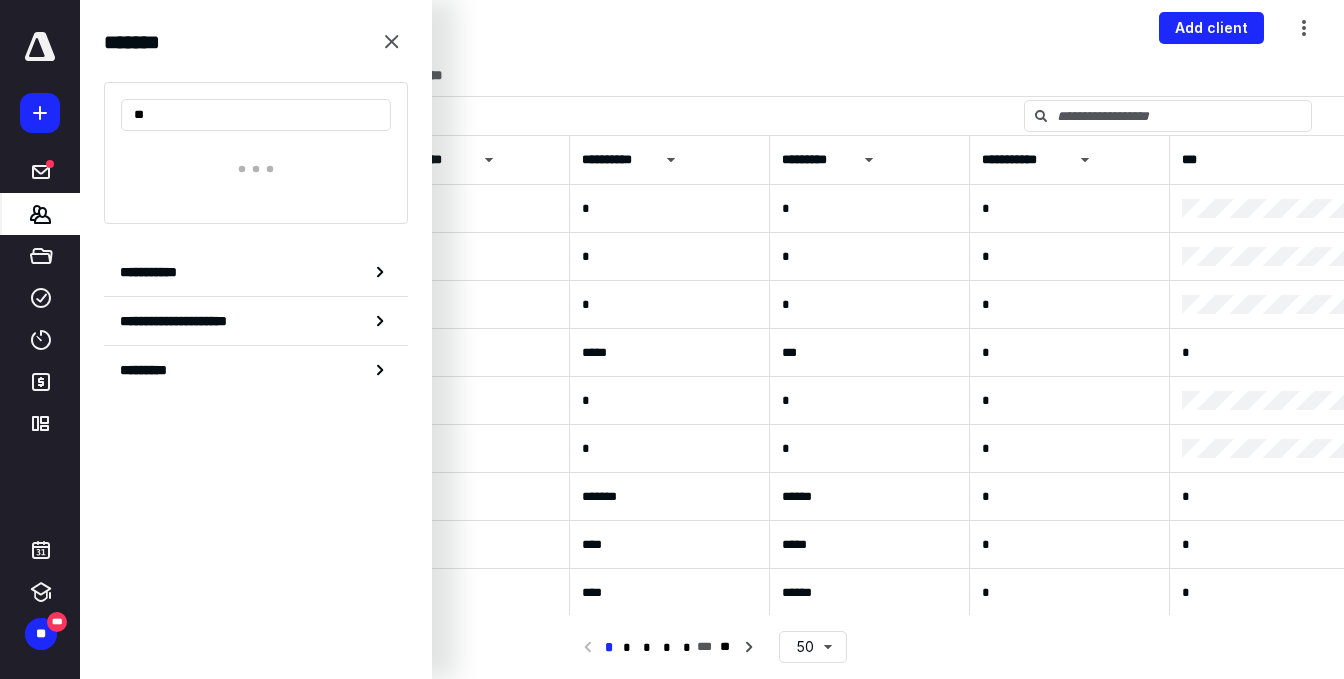 type on "*" 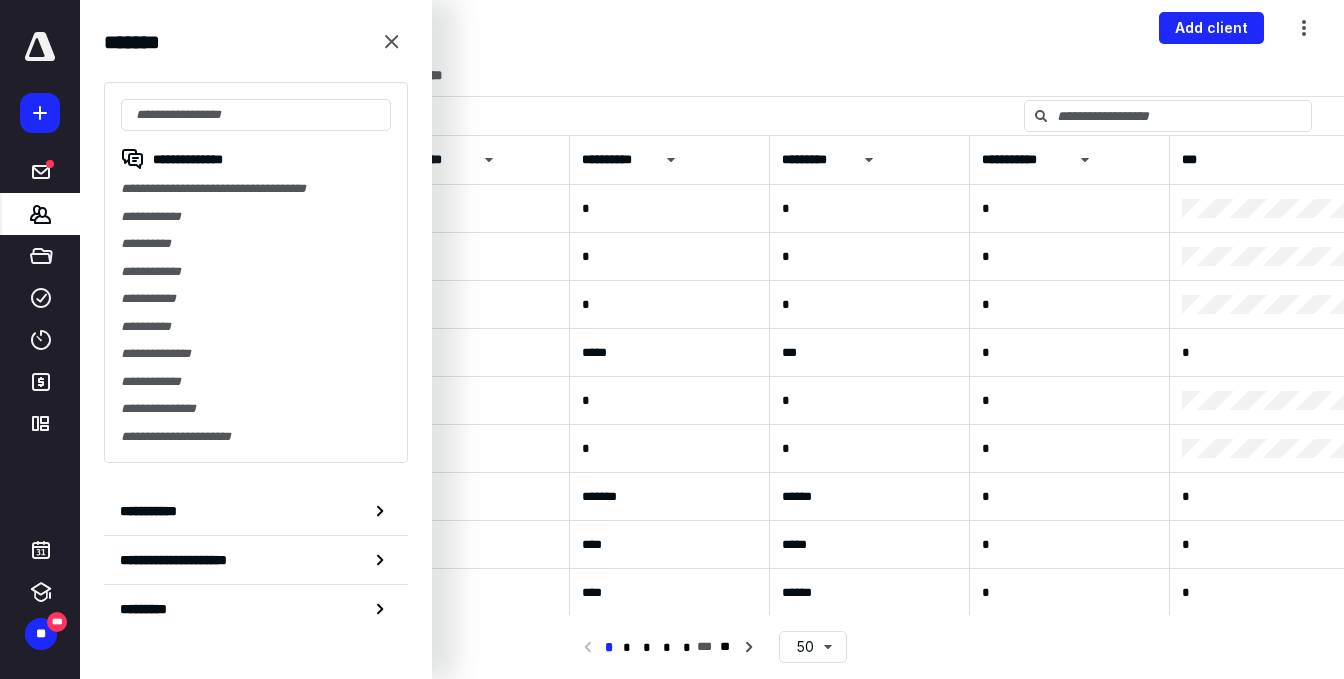 type 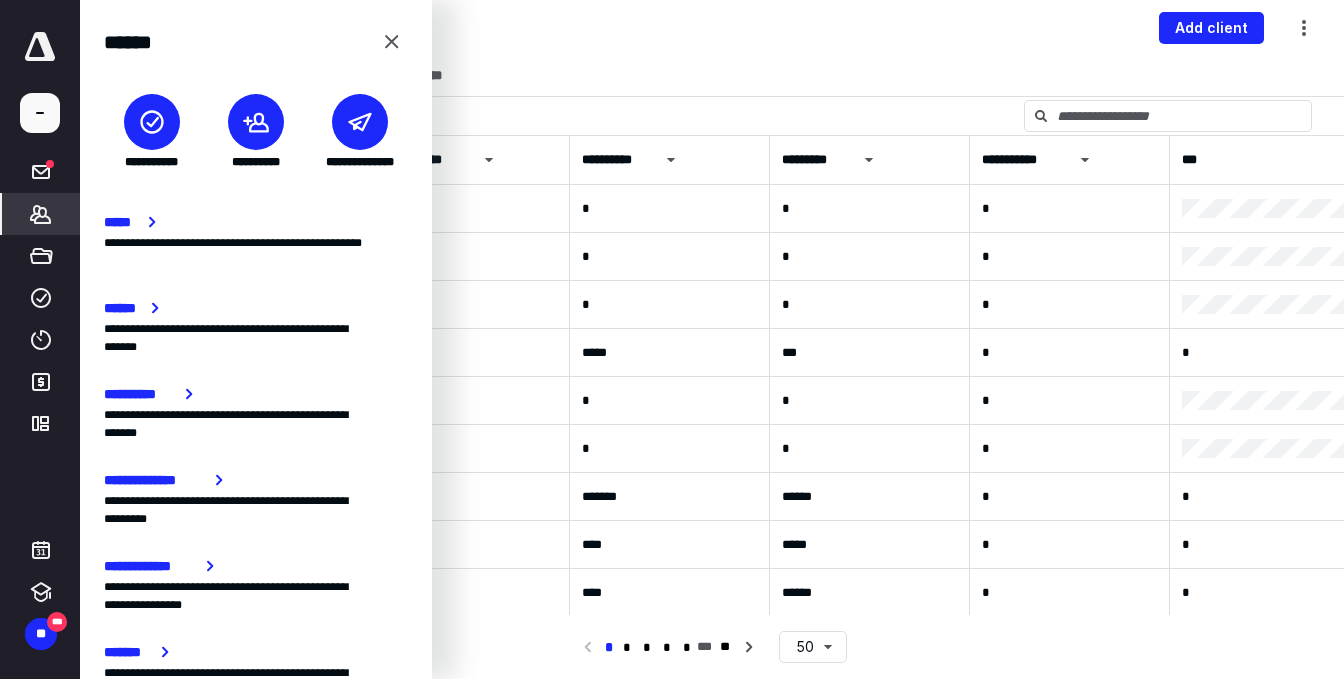 click 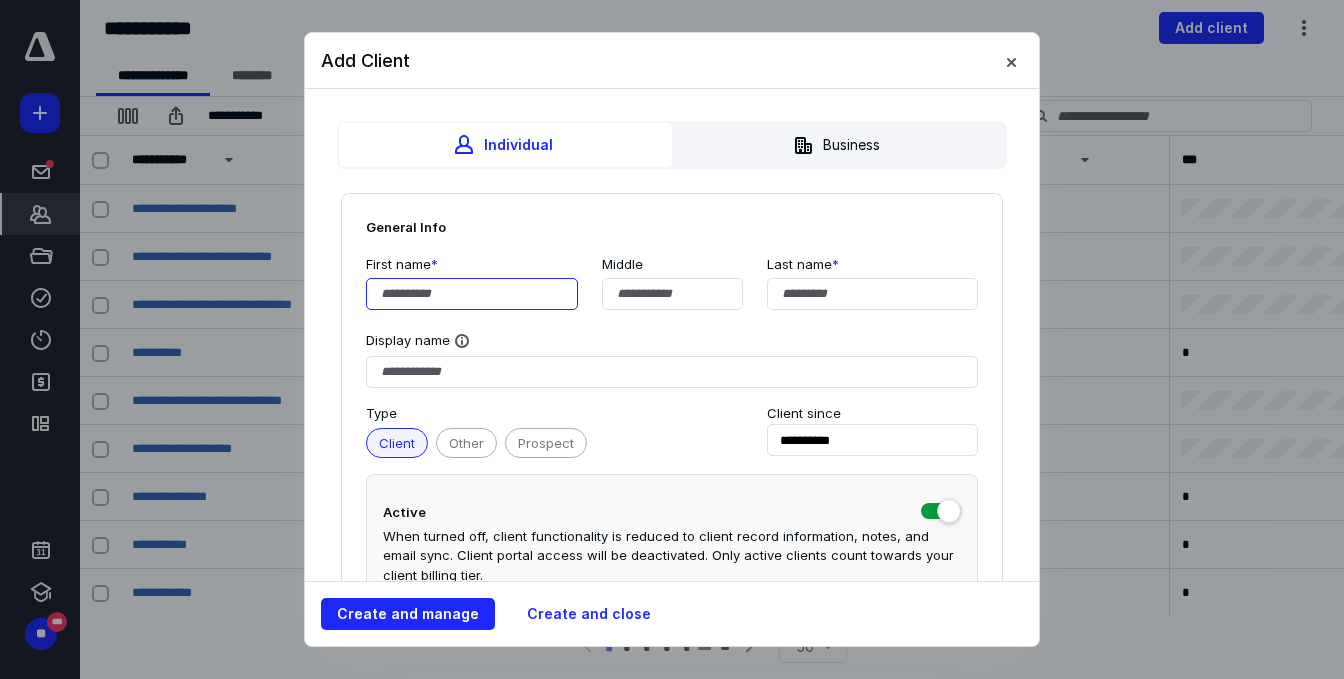 click at bounding box center [472, 294] 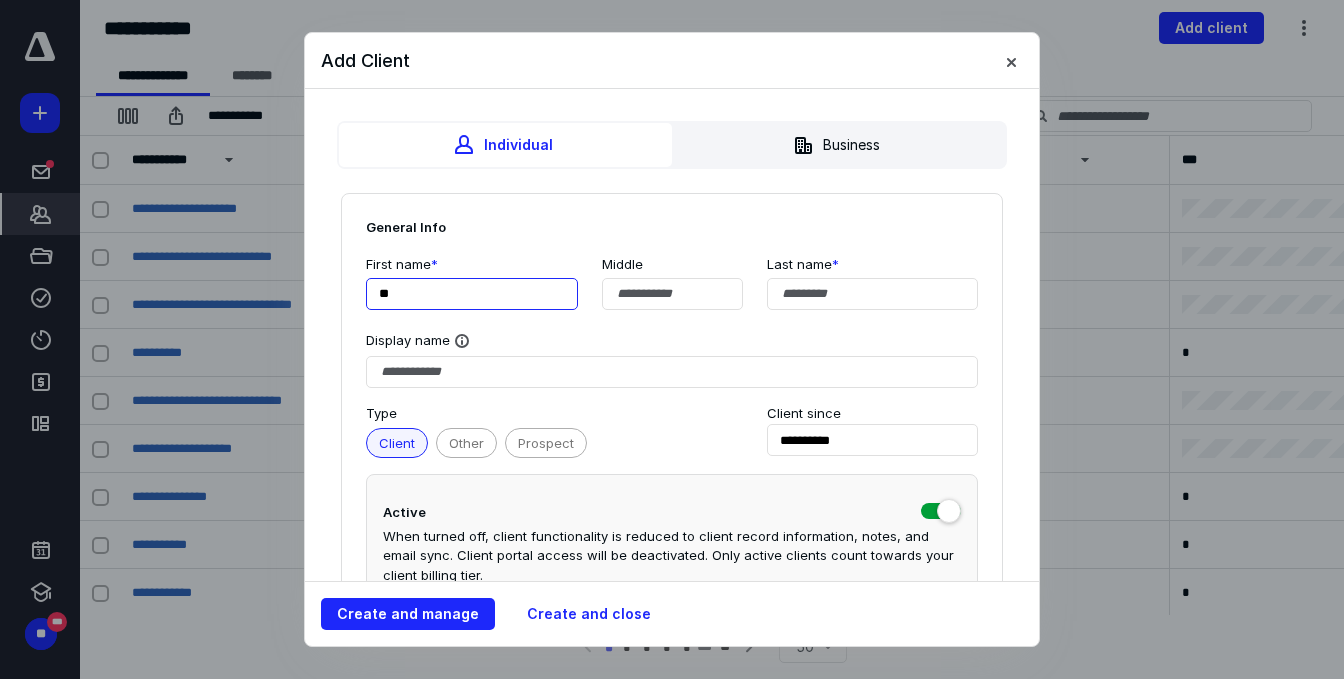 type on "*" 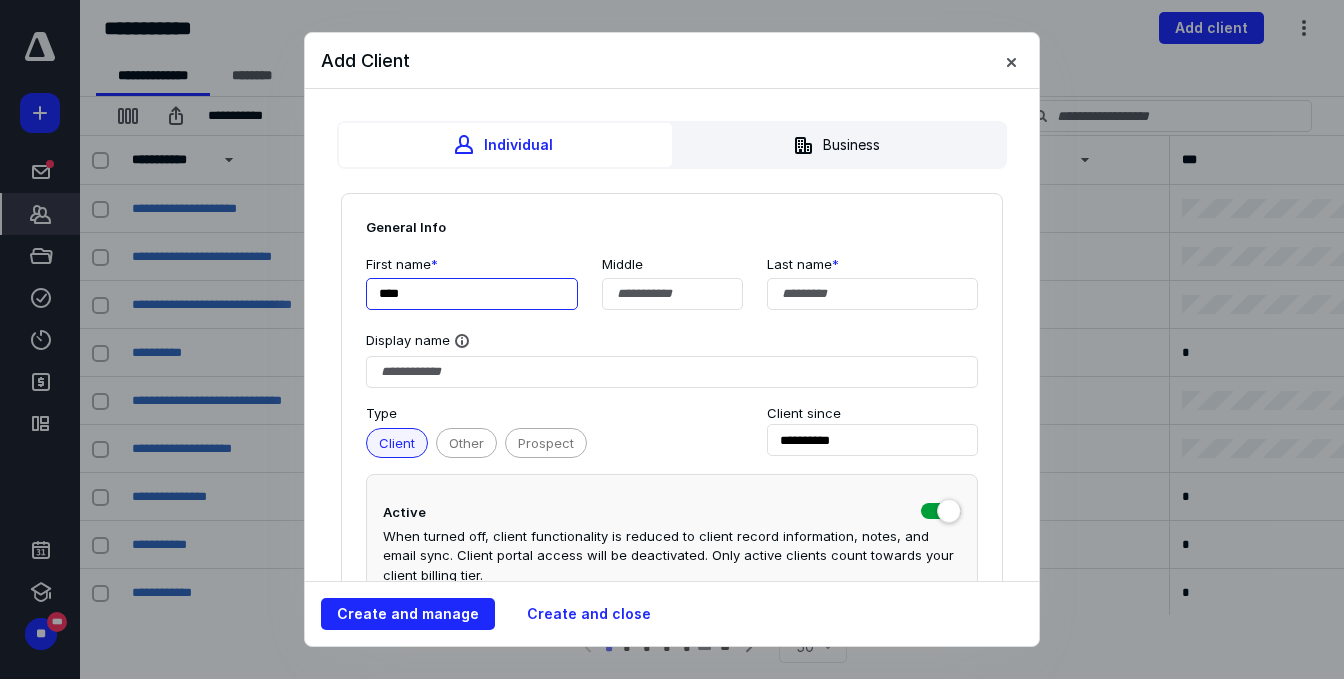 type on "****" 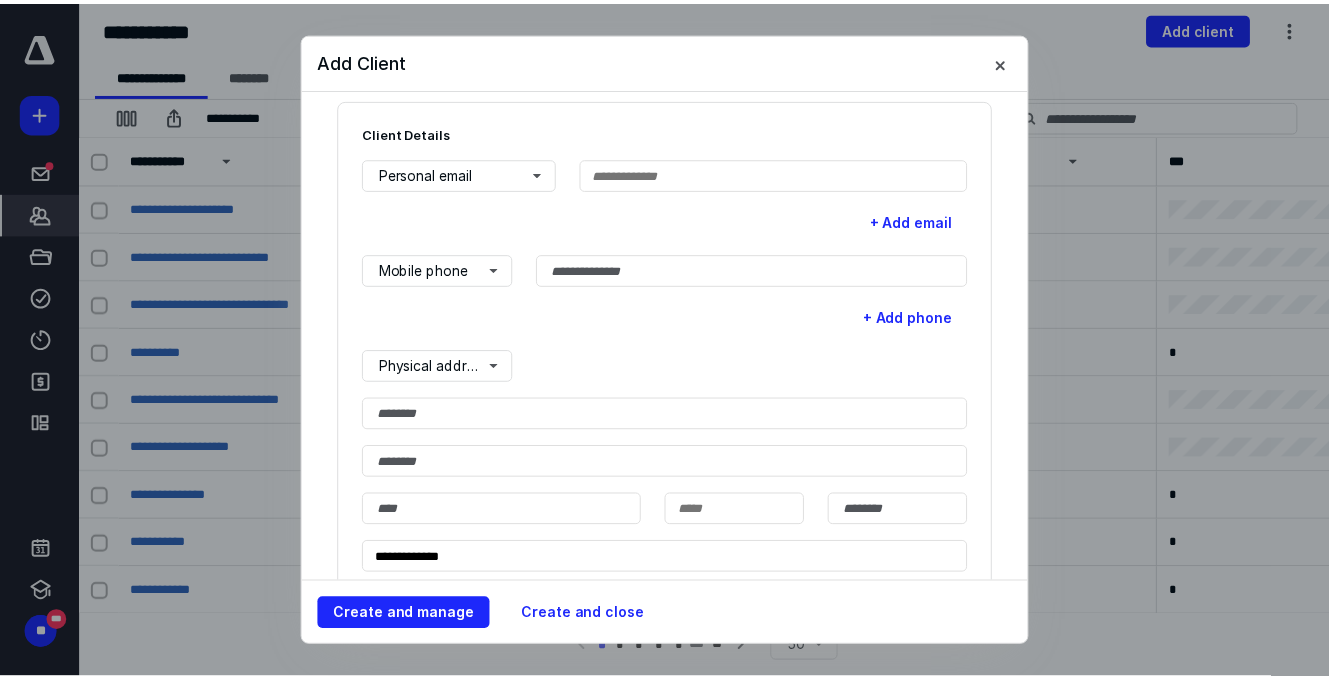 scroll, scrollTop: 600, scrollLeft: 0, axis: vertical 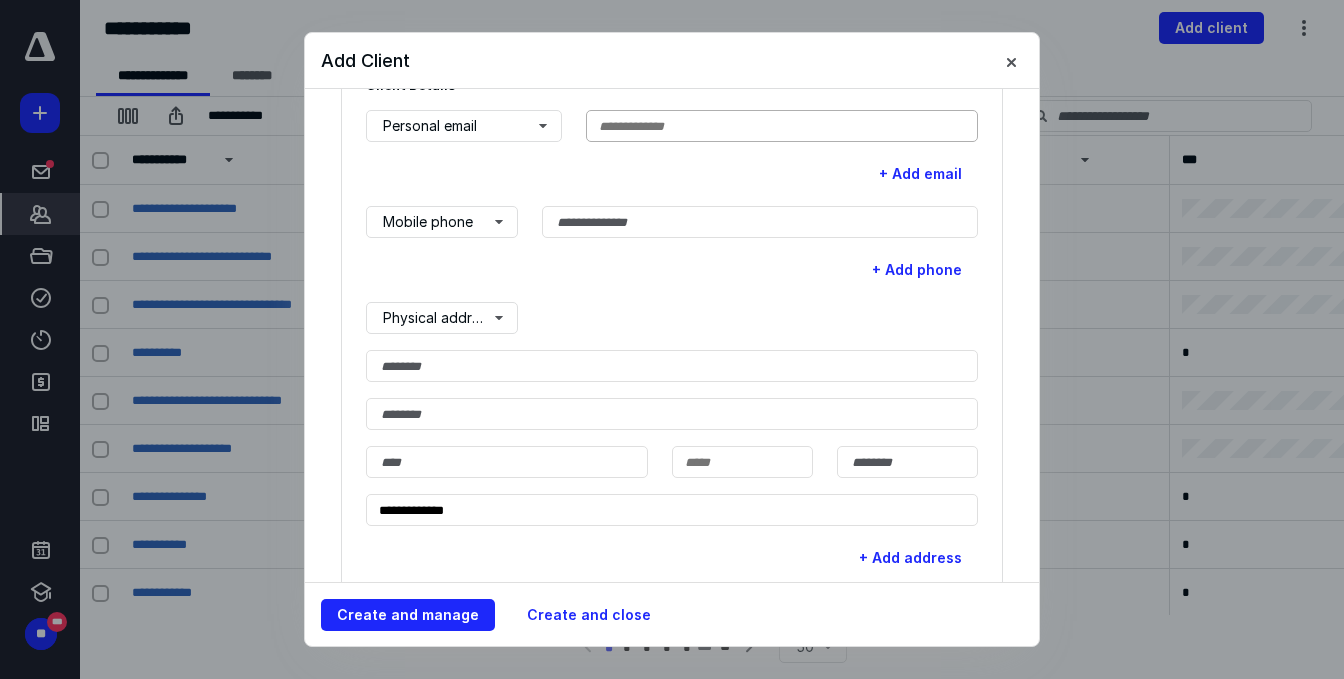 type on "******" 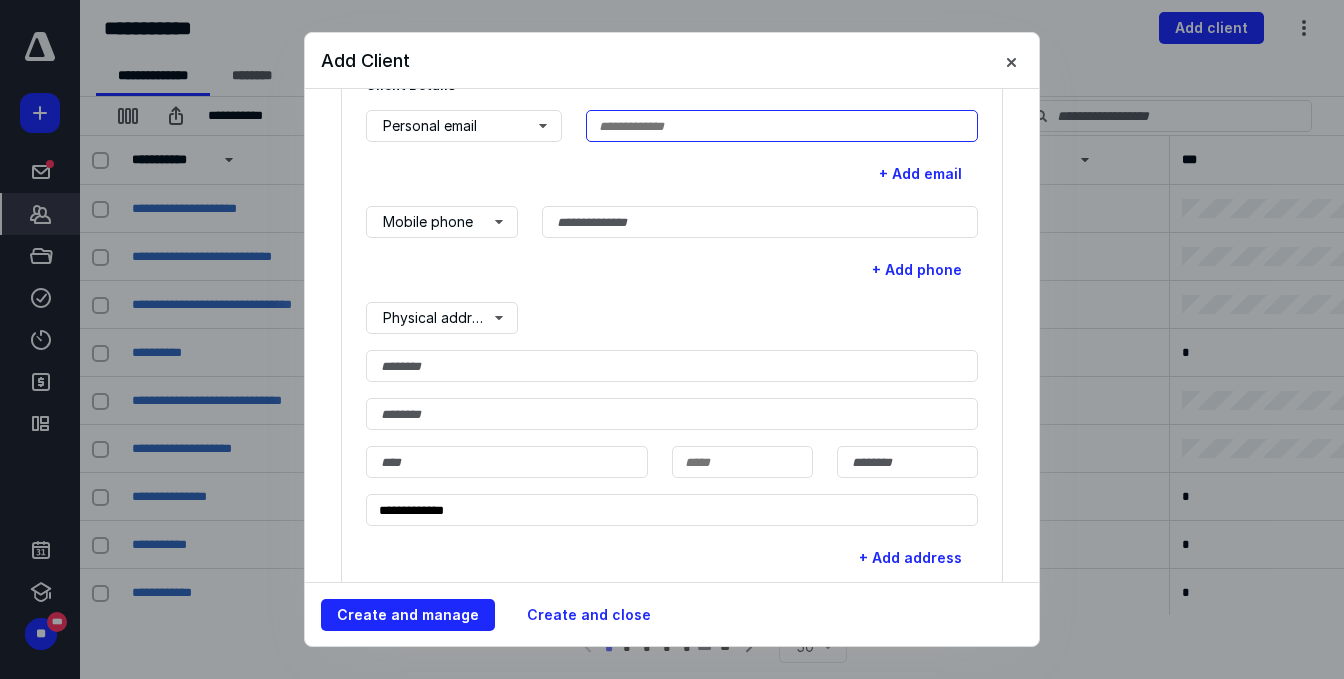 click at bounding box center [782, 126] 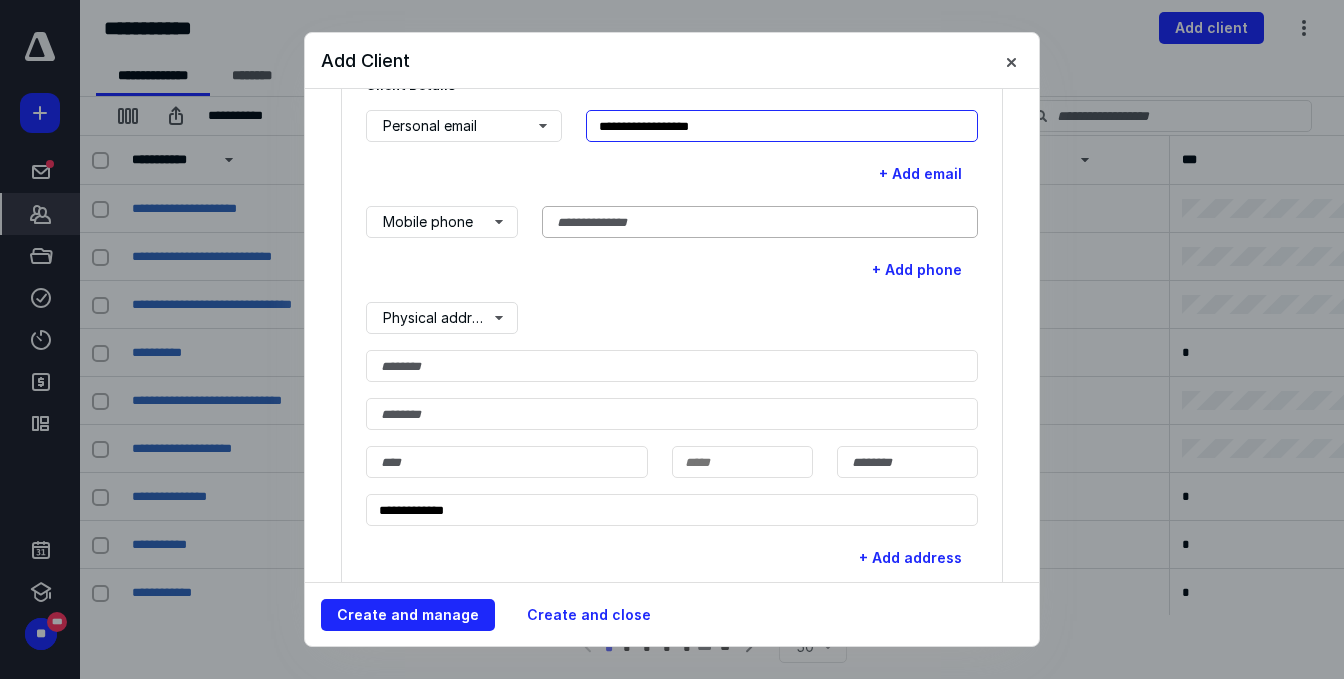 type on "**********" 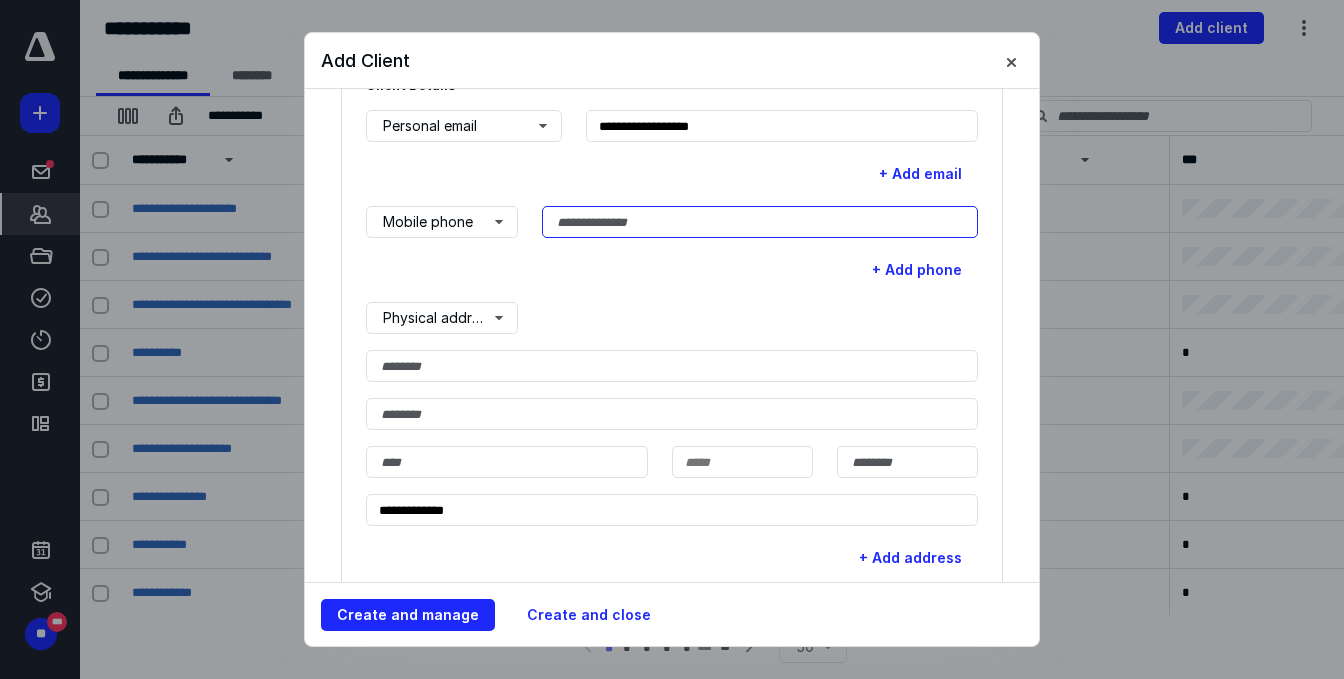 click at bounding box center (760, 222) 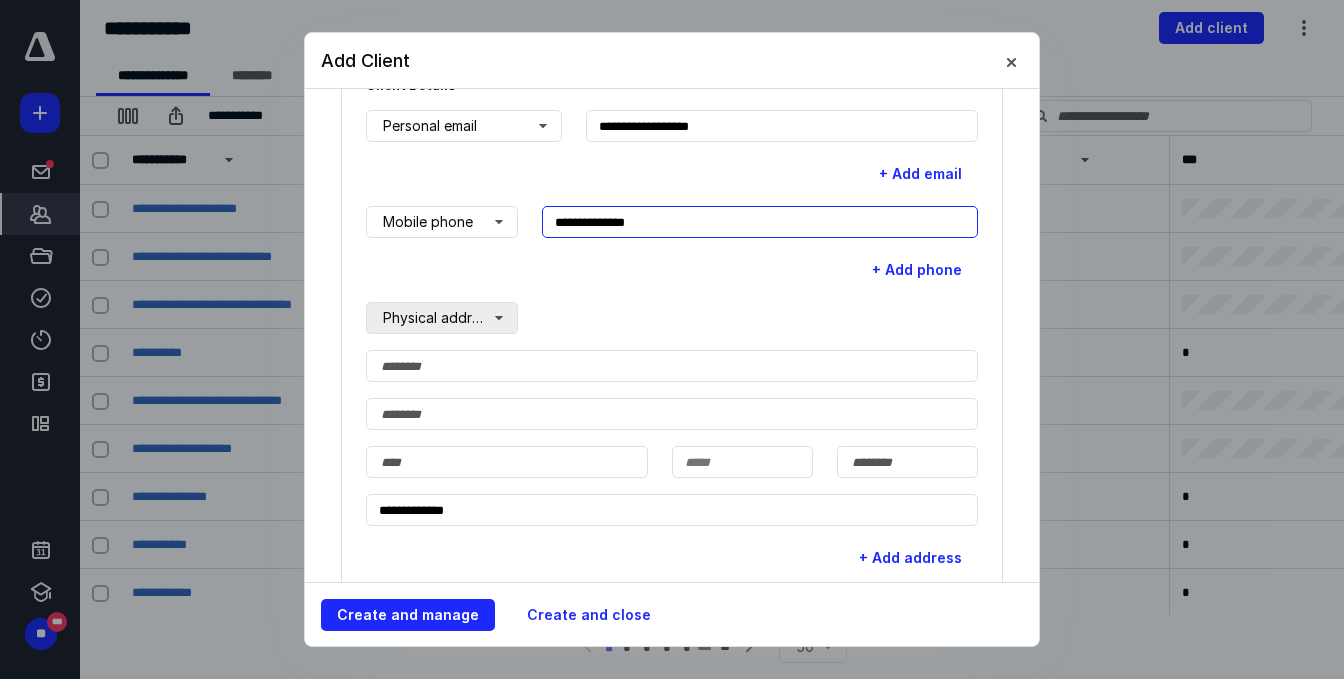 type on "**********" 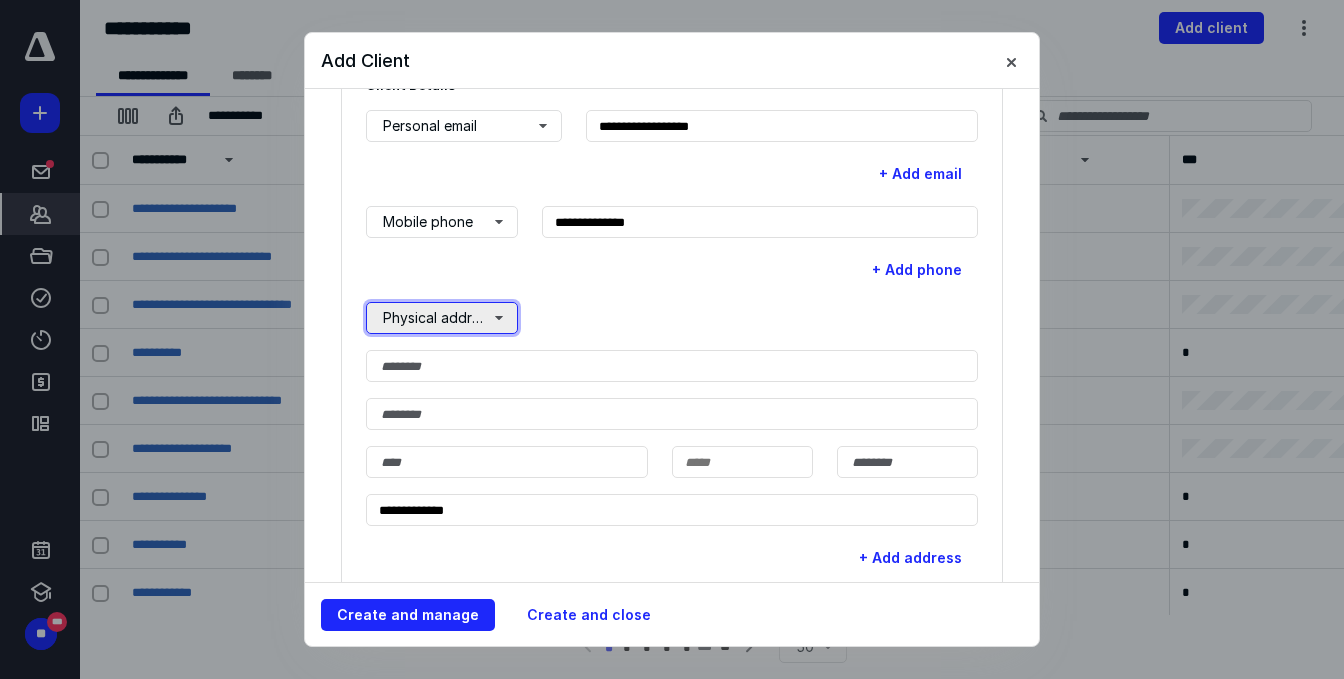 click on "Physical address" at bounding box center [442, 318] 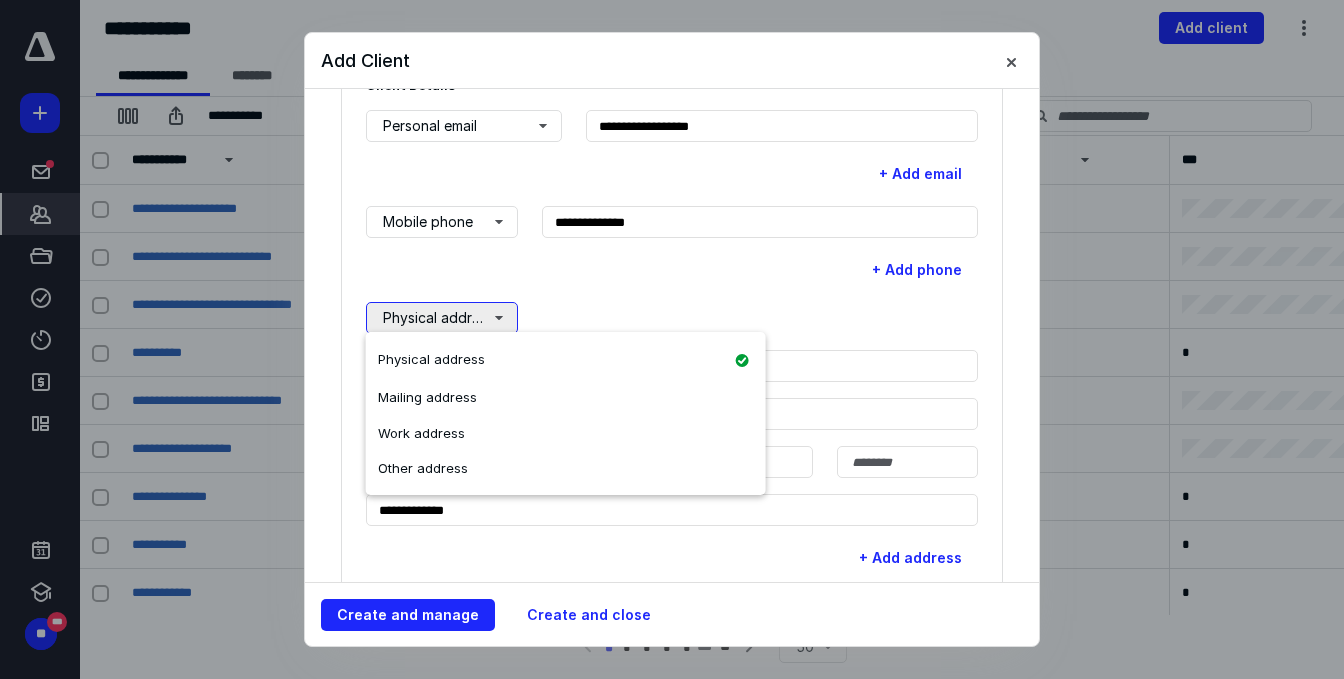 type 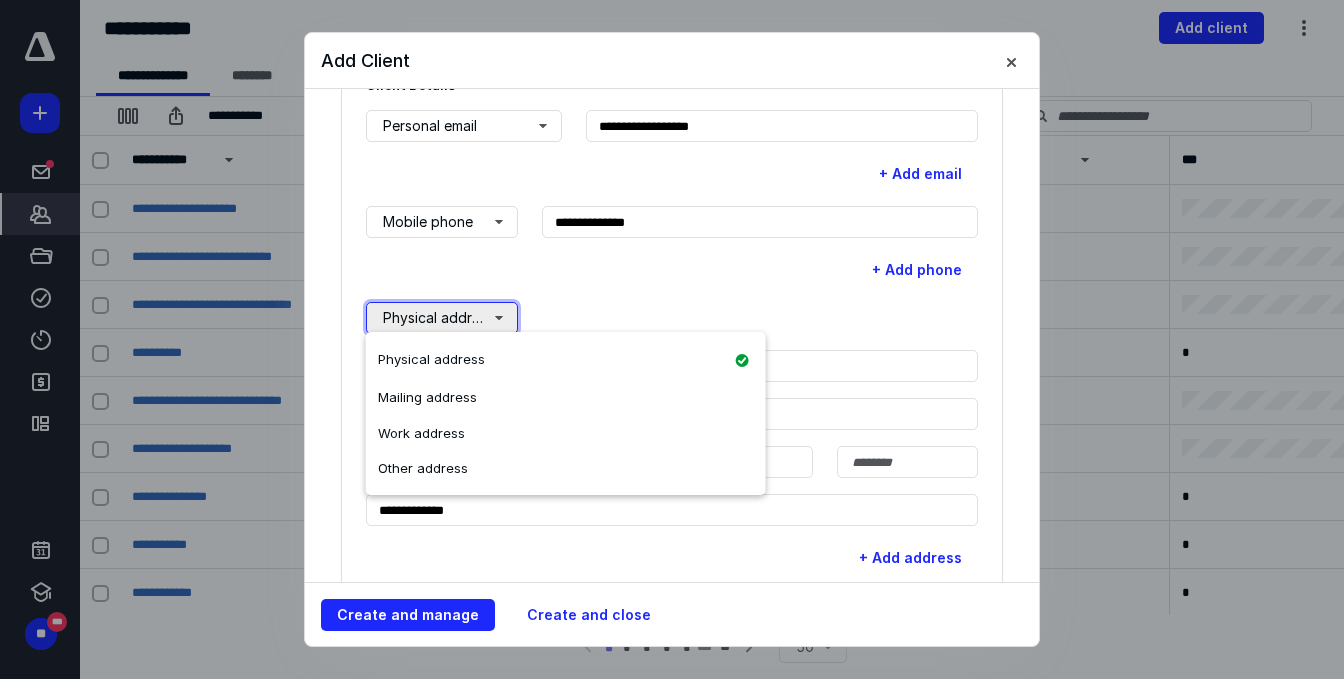 click on "Physical address" at bounding box center (442, 318) 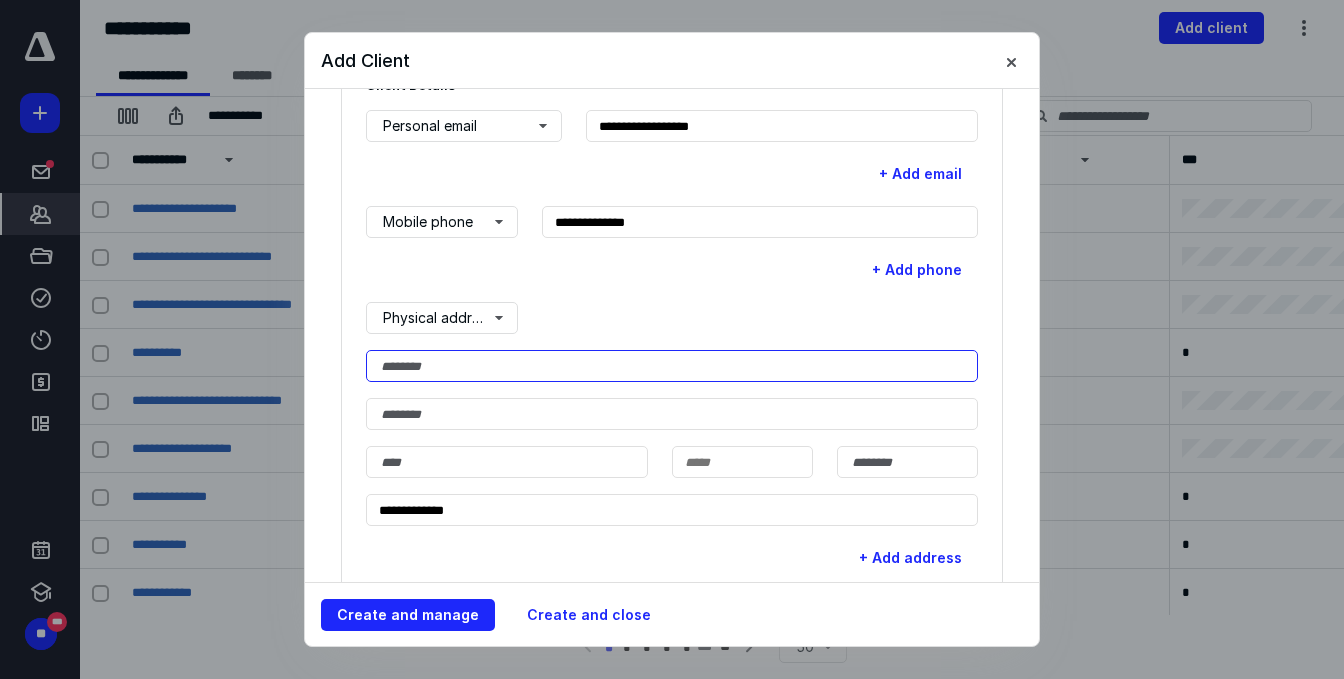 click at bounding box center (672, 366) 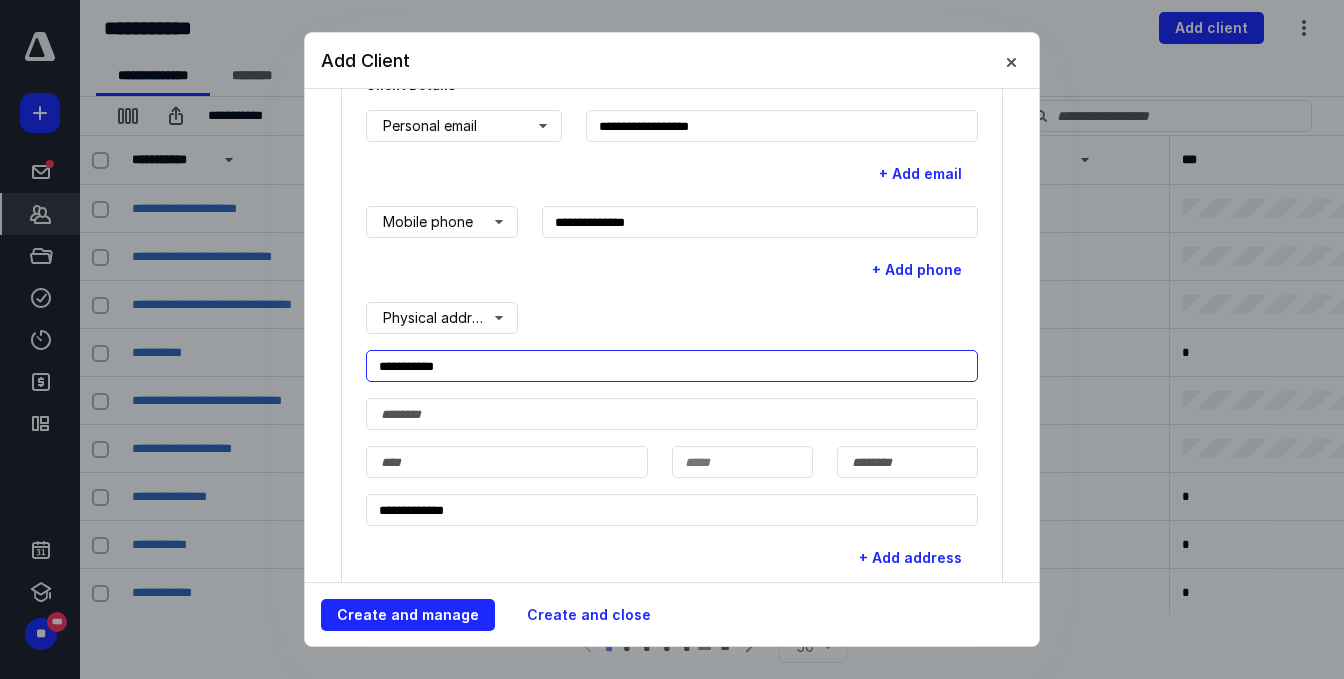 type on "**********" 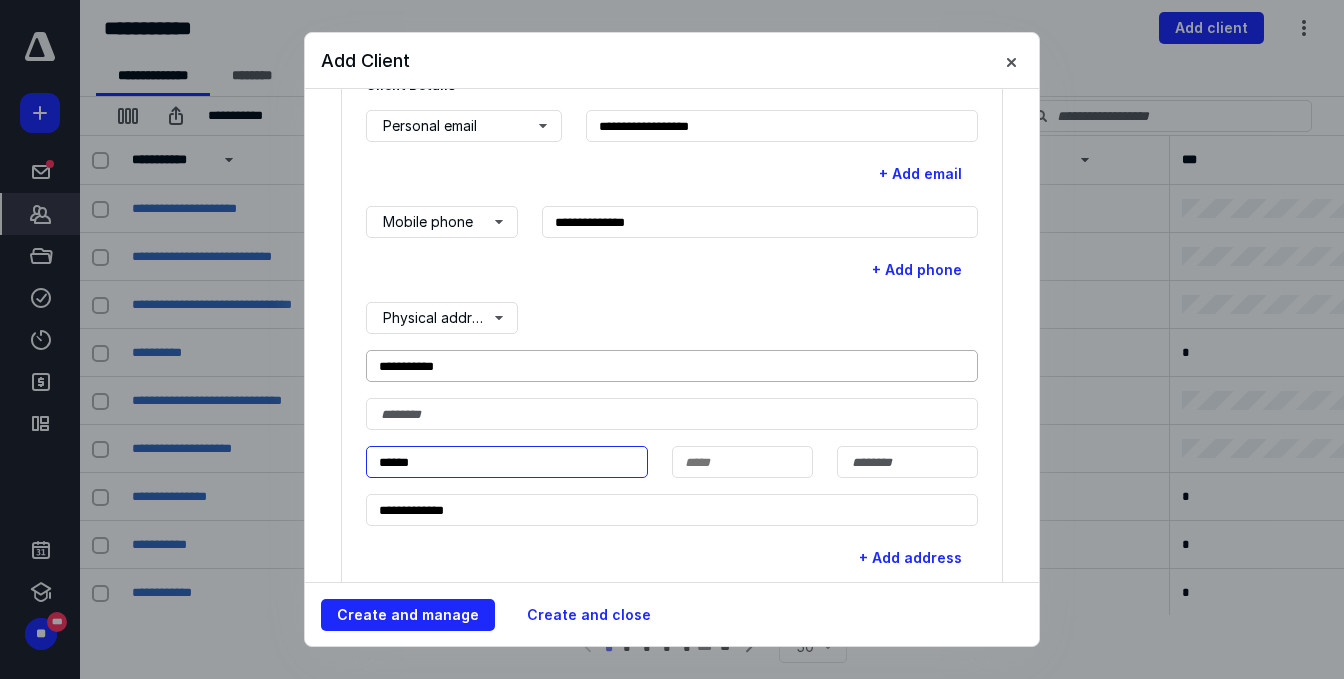 type on "******" 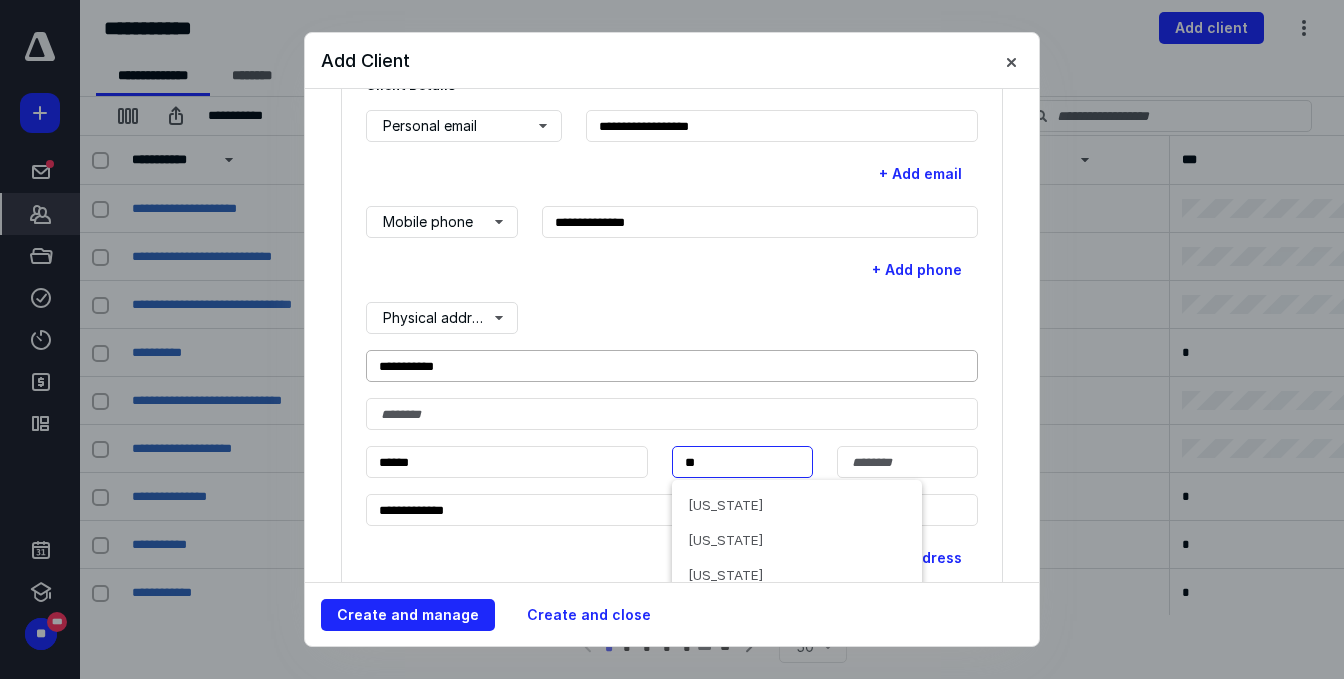 type on "**" 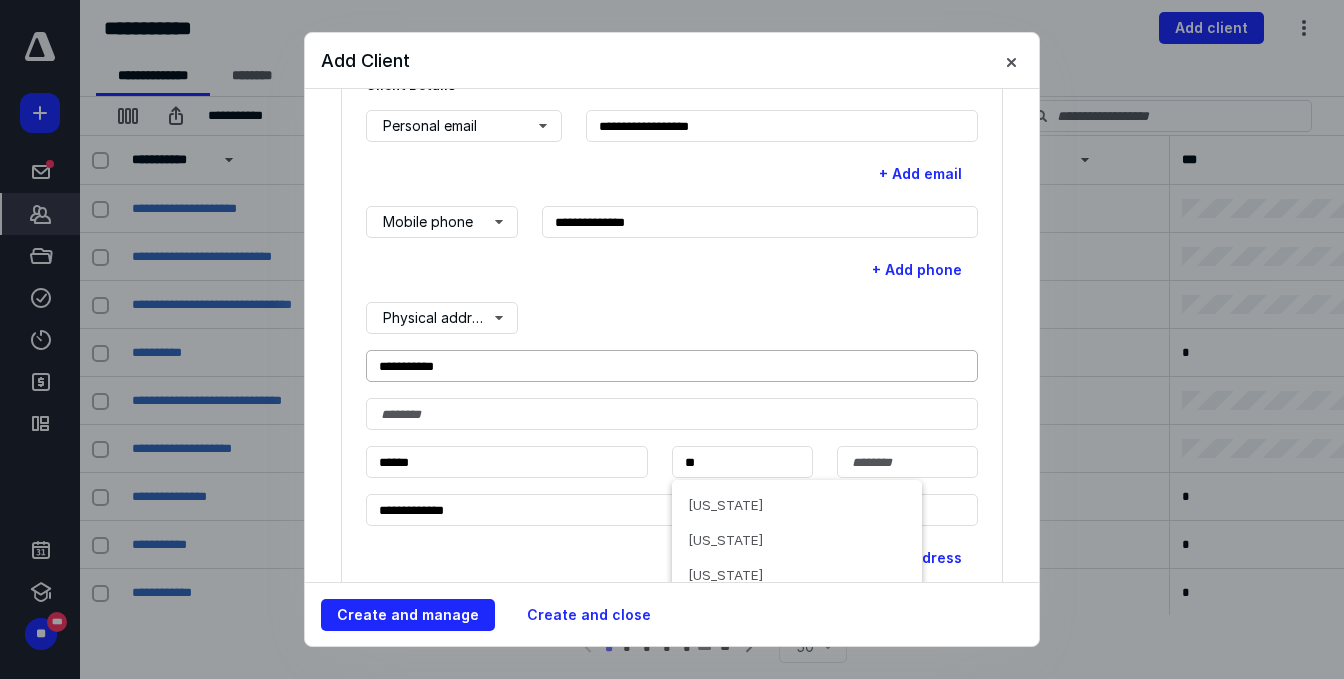 type 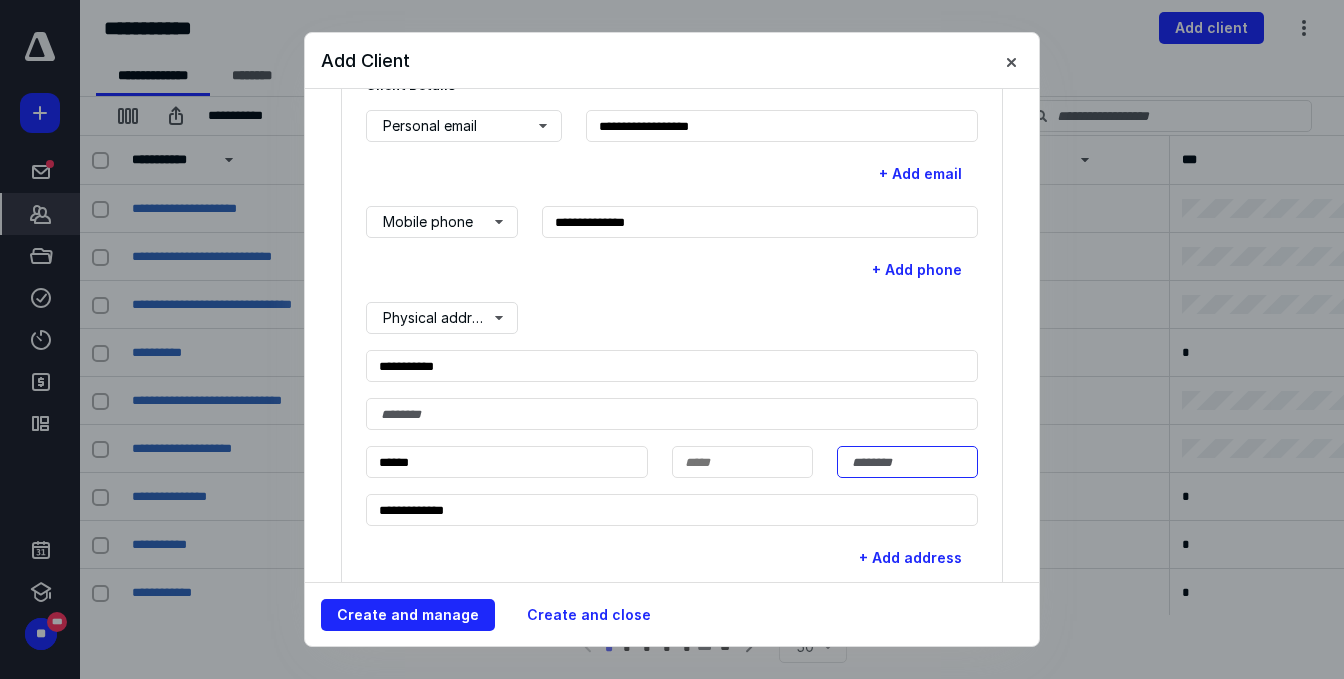 click at bounding box center [907, 462] 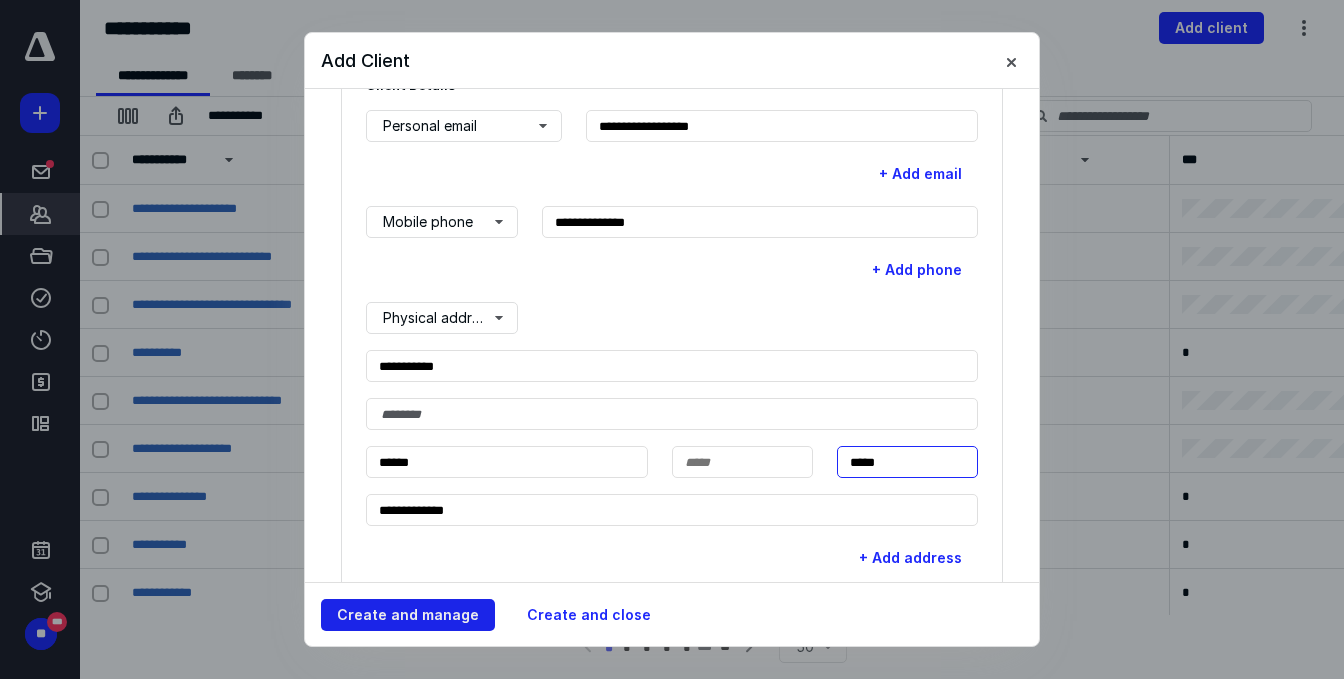 type on "*****" 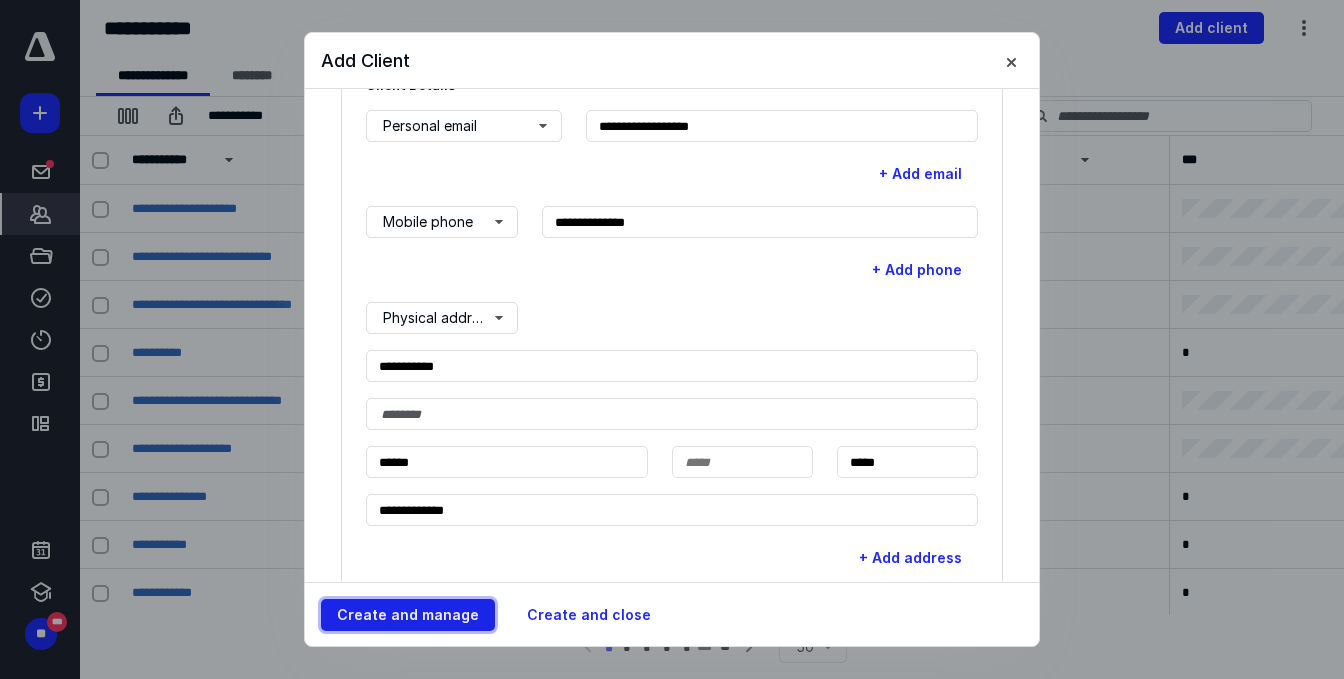 click on "Create and manage" at bounding box center [408, 615] 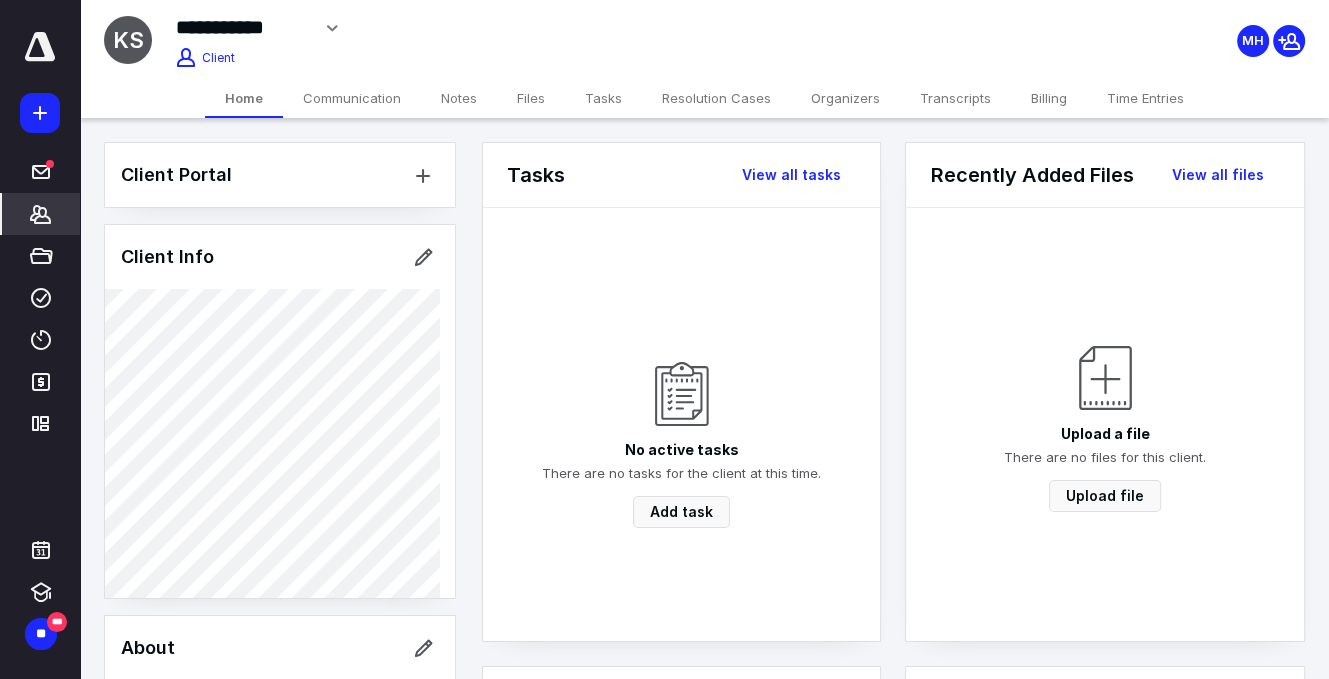 scroll, scrollTop: 400, scrollLeft: 0, axis: vertical 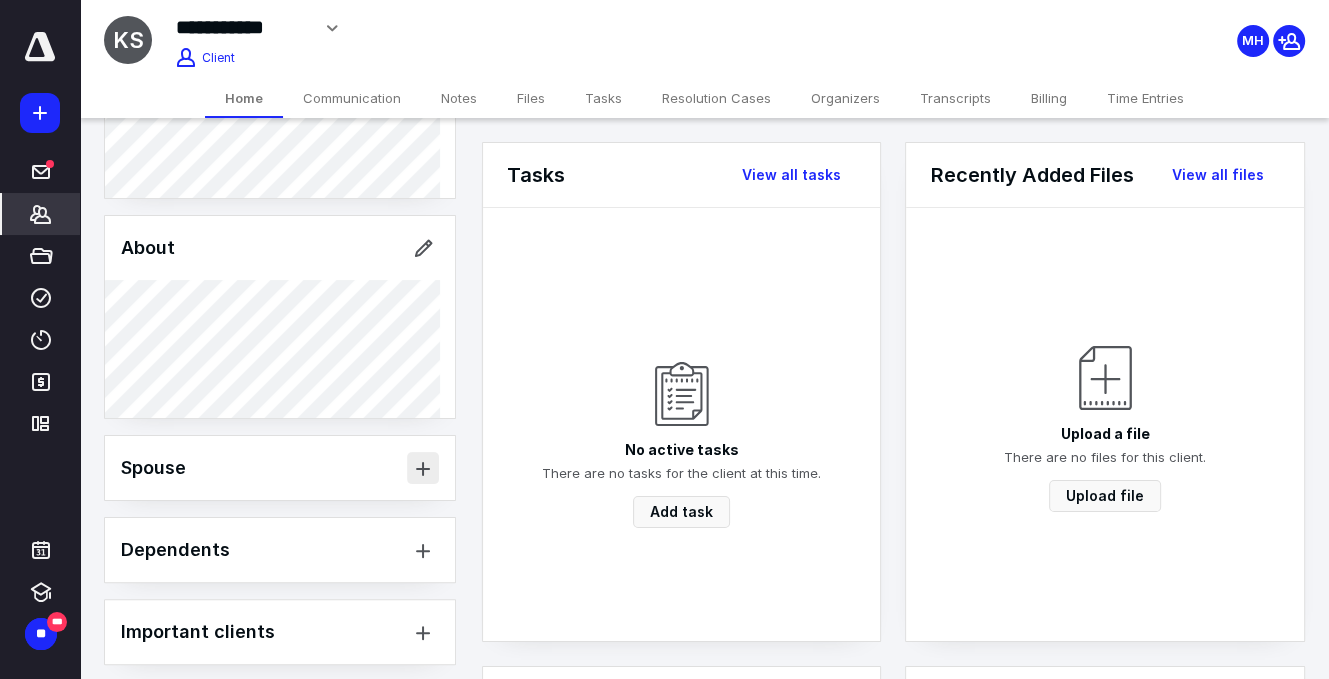 click at bounding box center [423, 468] 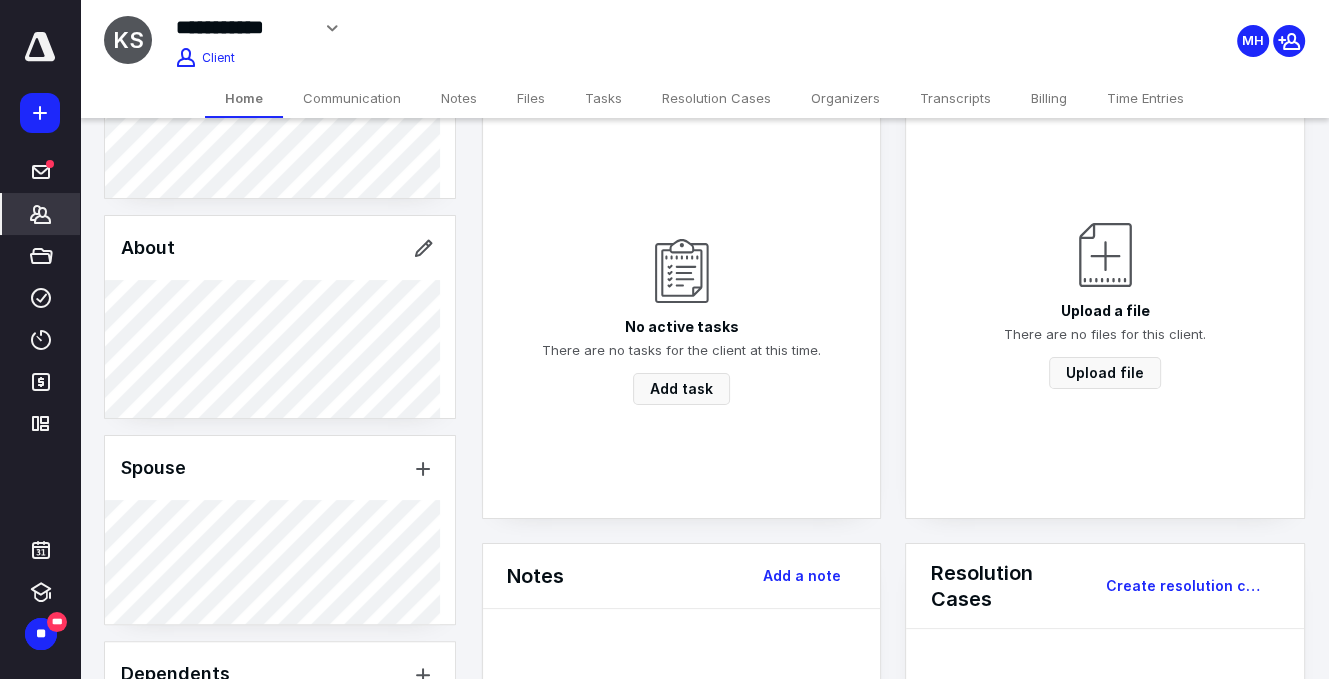 scroll, scrollTop: 200, scrollLeft: 0, axis: vertical 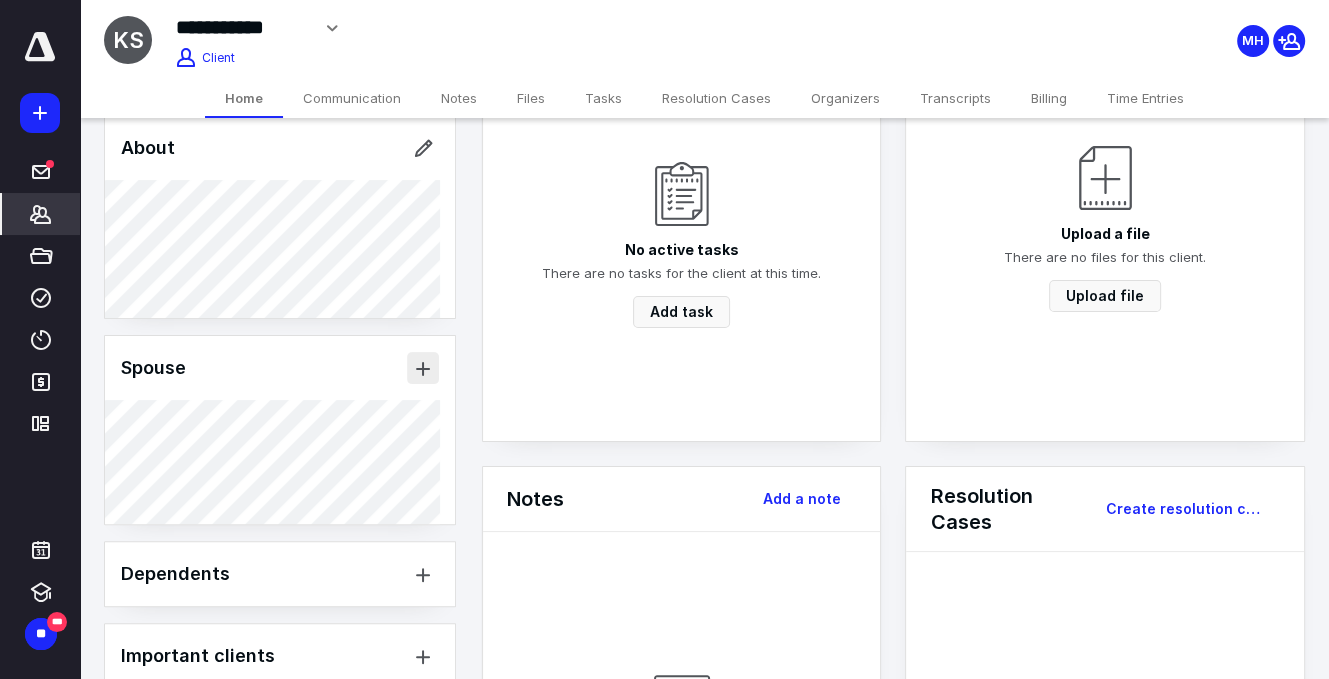 click at bounding box center (423, 368) 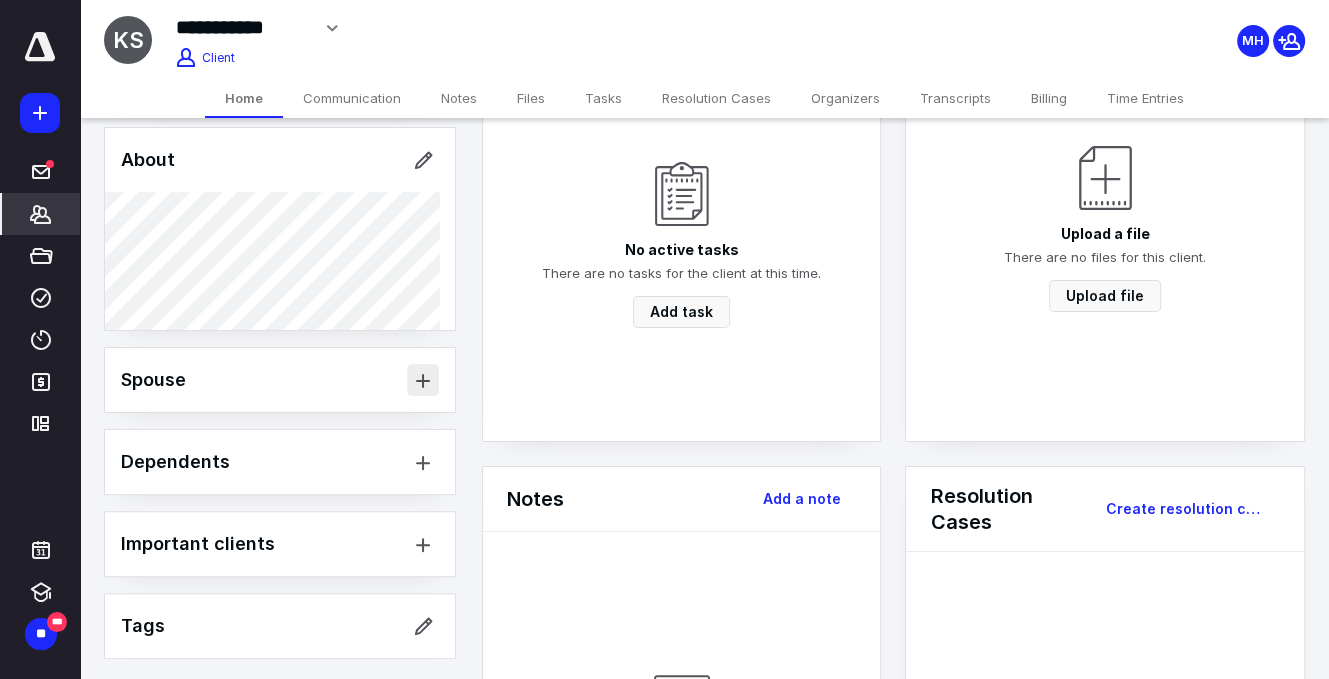 click at bounding box center (423, 380) 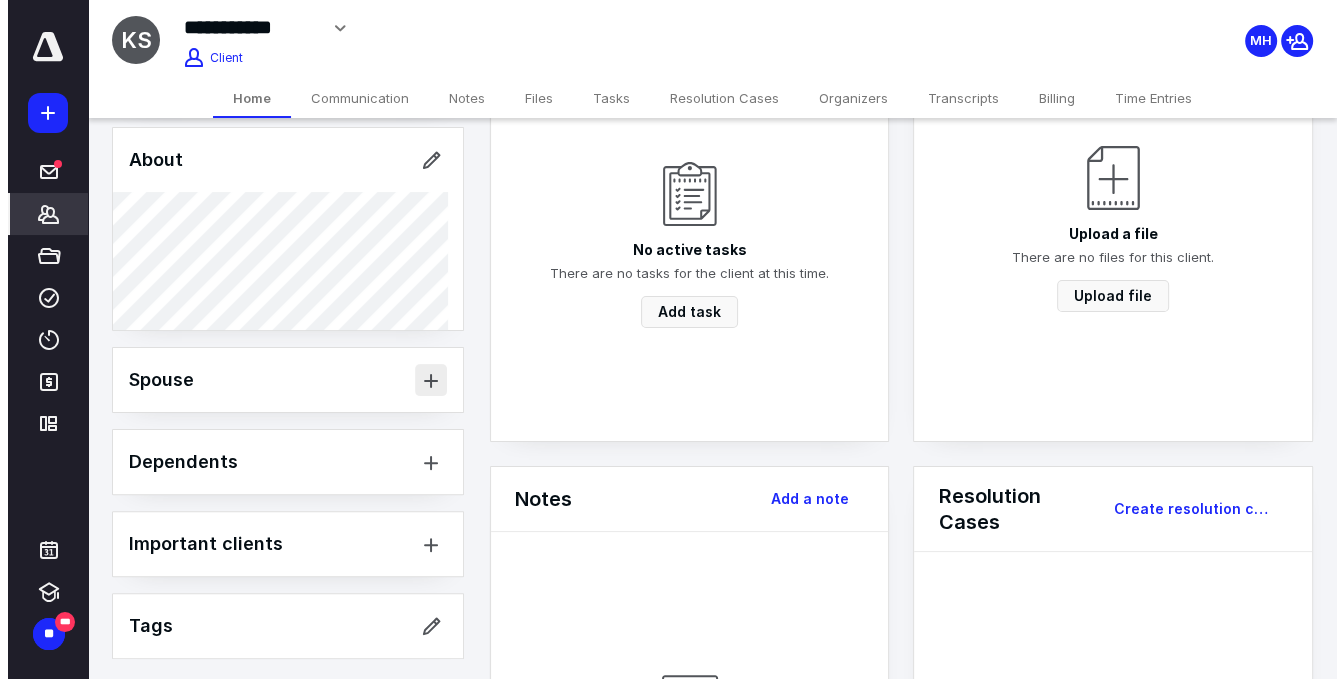 scroll, scrollTop: 500, scrollLeft: 0, axis: vertical 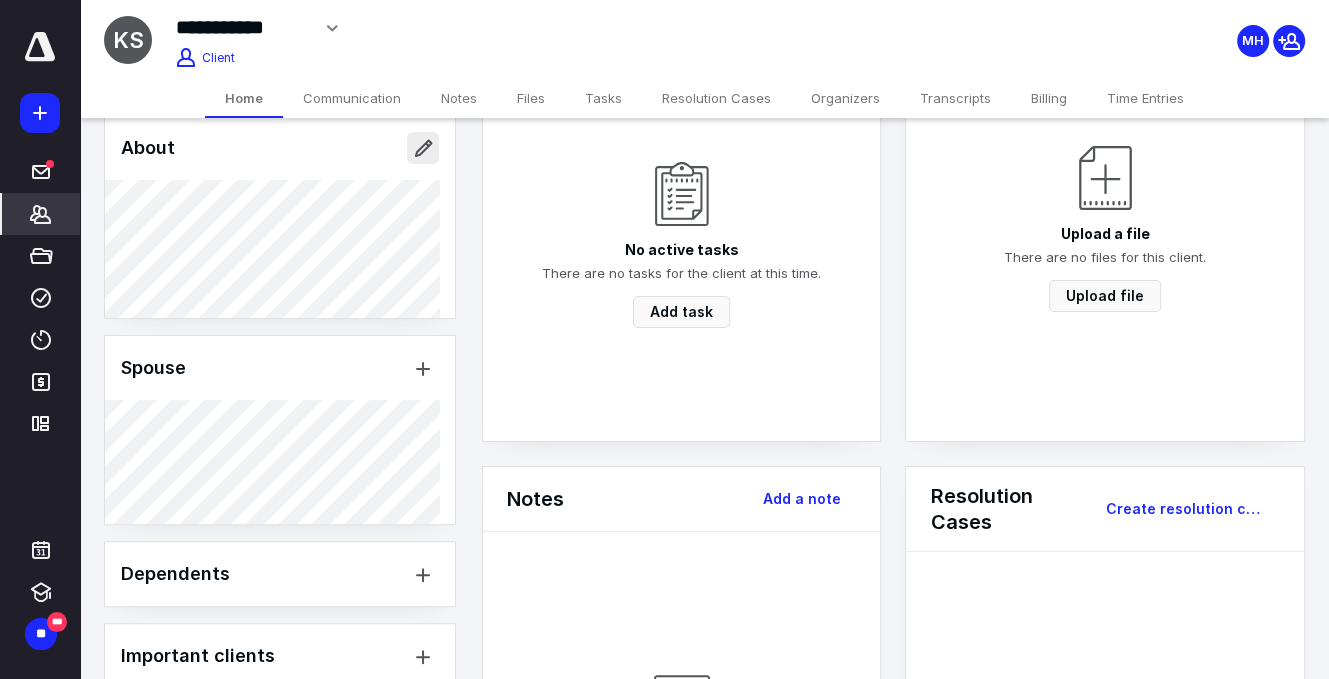 click at bounding box center (423, 148) 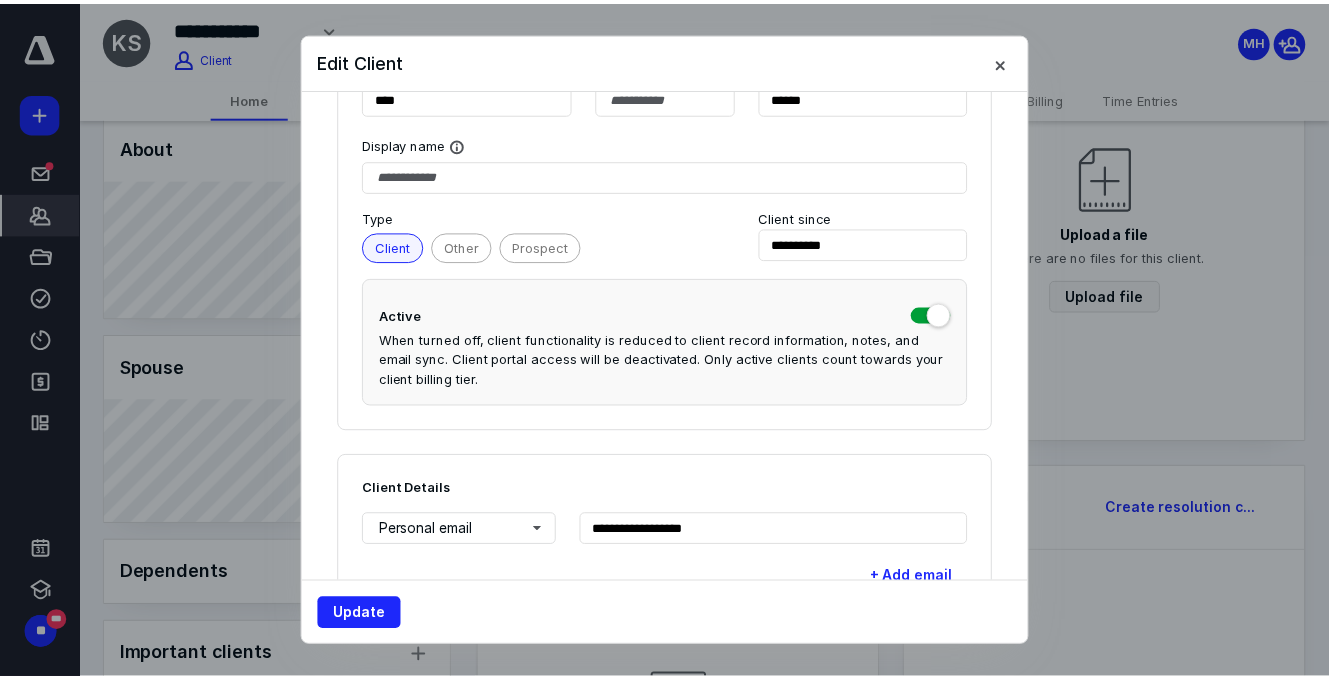 scroll, scrollTop: 114, scrollLeft: 0, axis: vertical 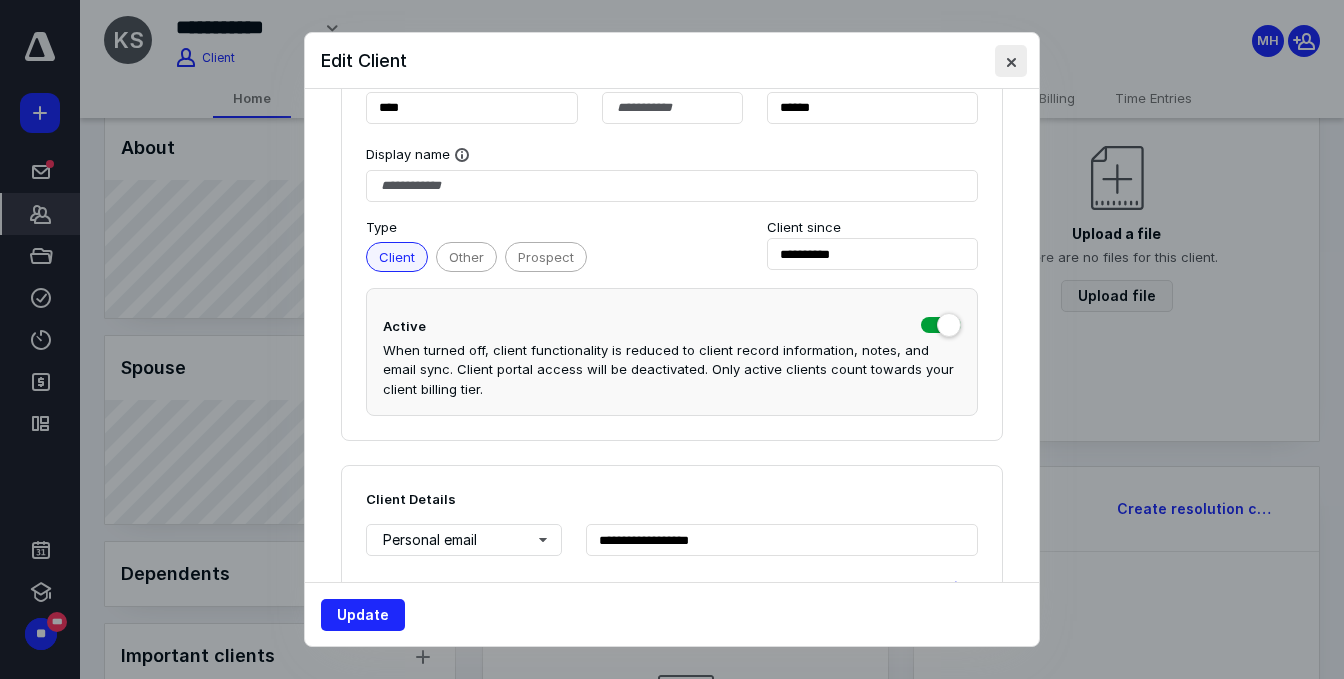 click at bounding box center (1011, 61) 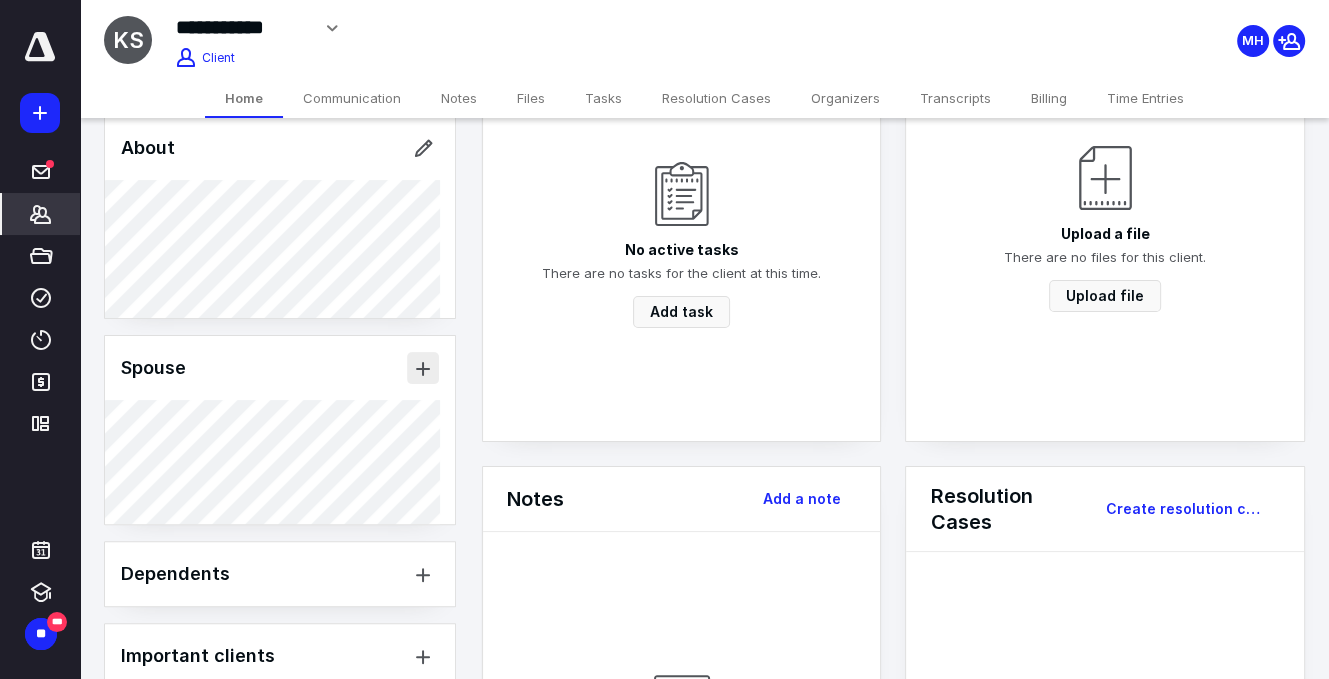 click at bounding box center [423, 368] 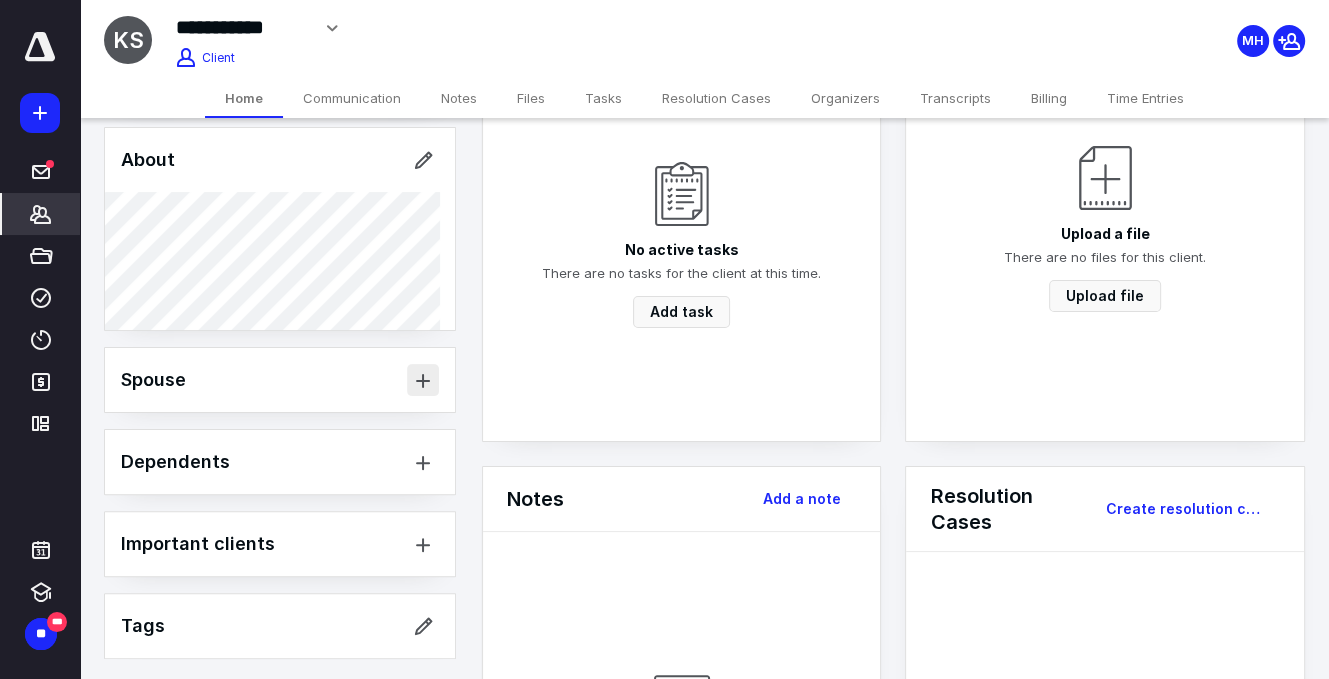 click at bounding box center [423, 380] 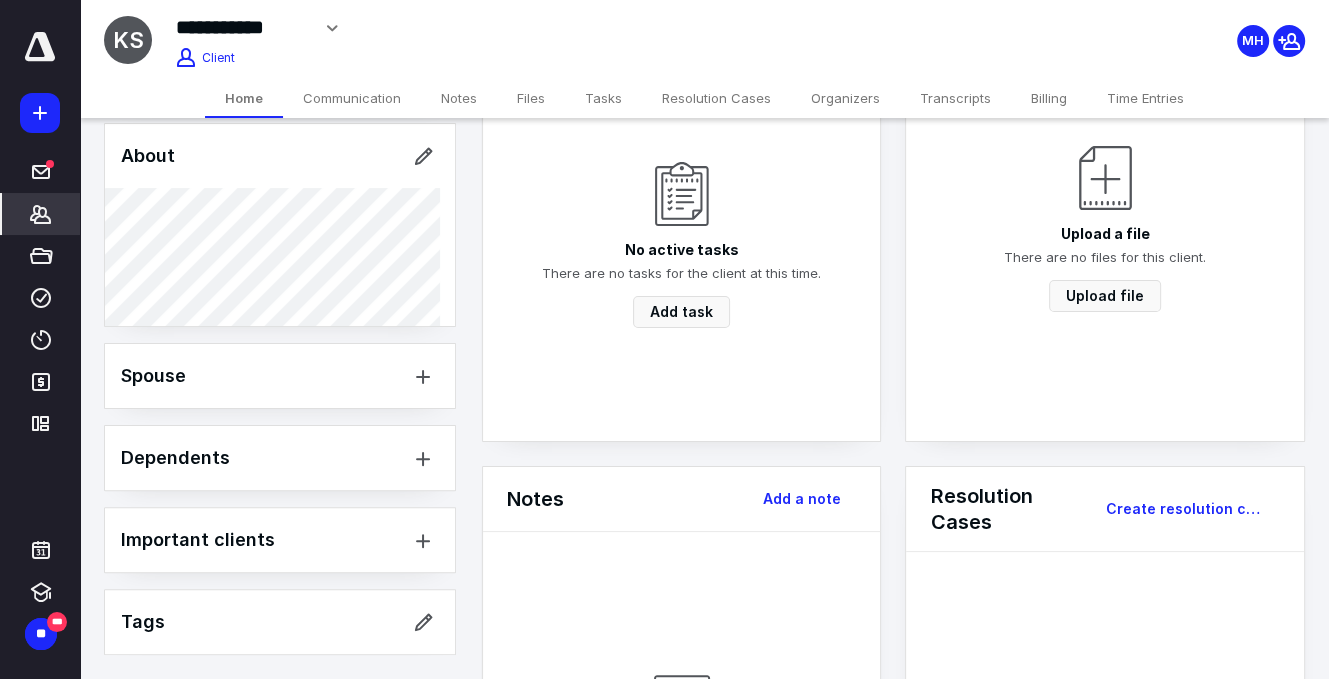 scroll, scrollTop: 488, scrollLeft: 0, axis: vertical 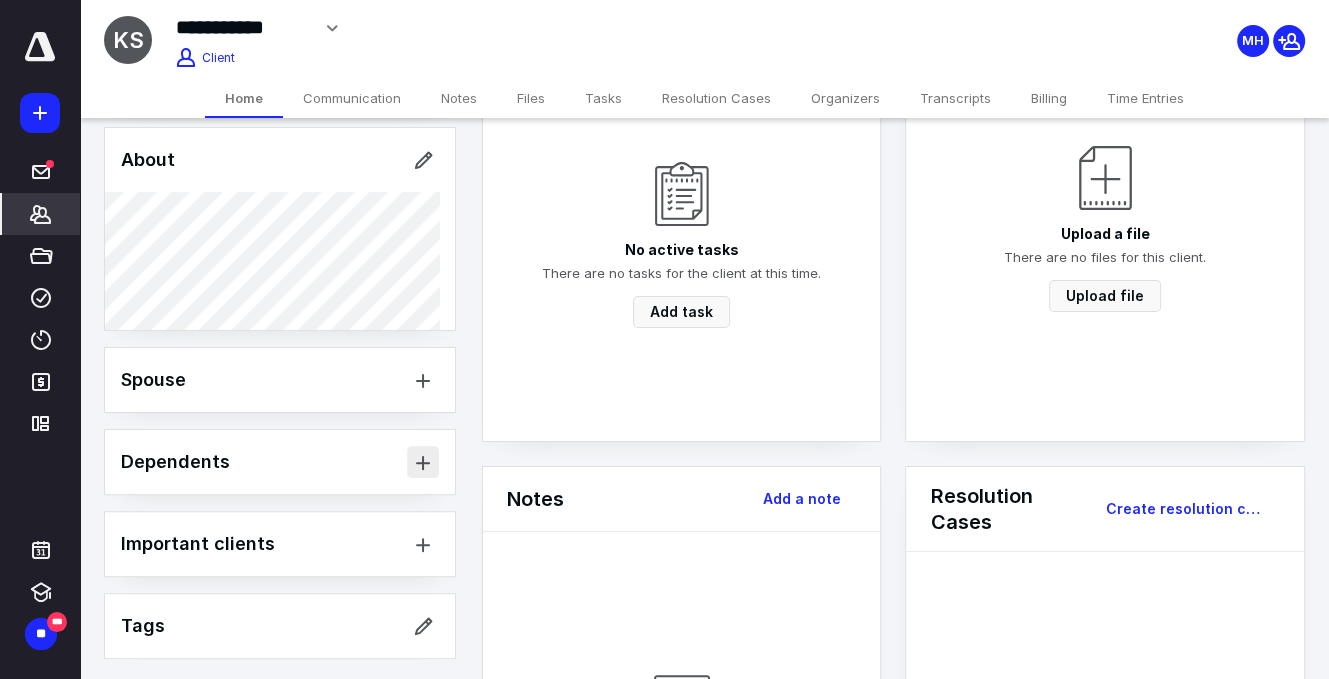 click at bounding box center (423, 462) 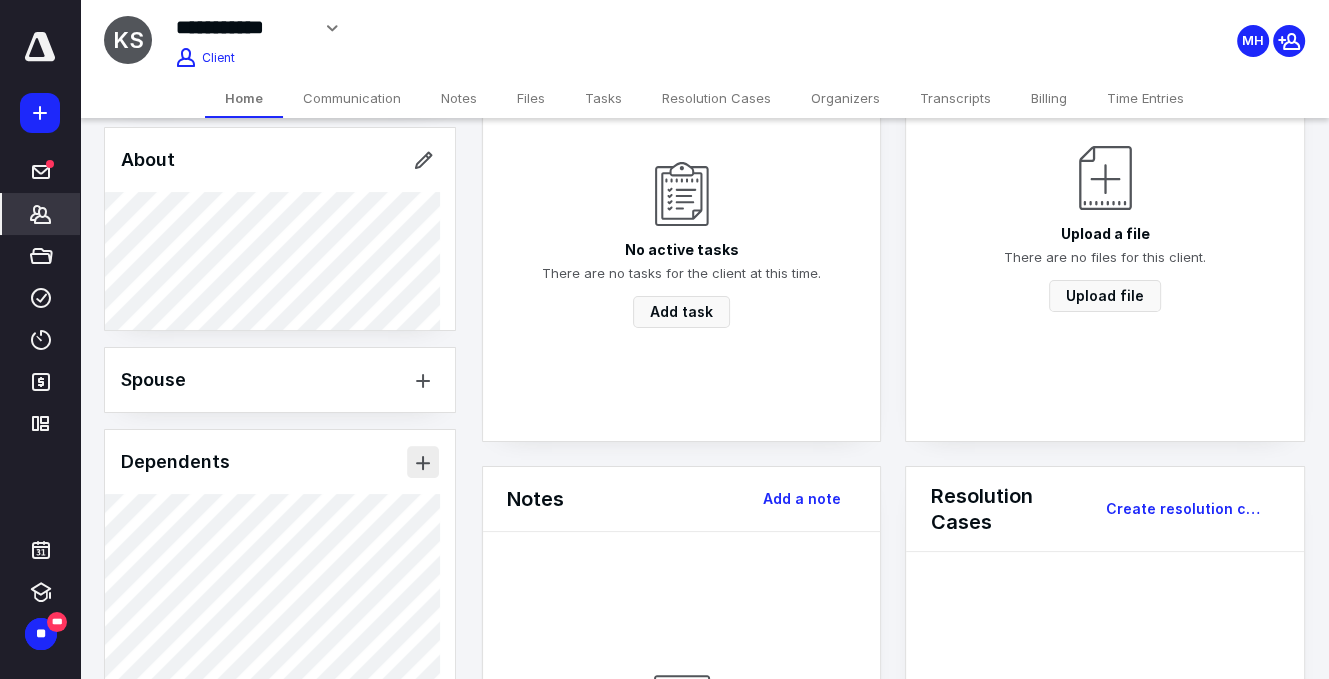 click at bounding box center [423, 462] 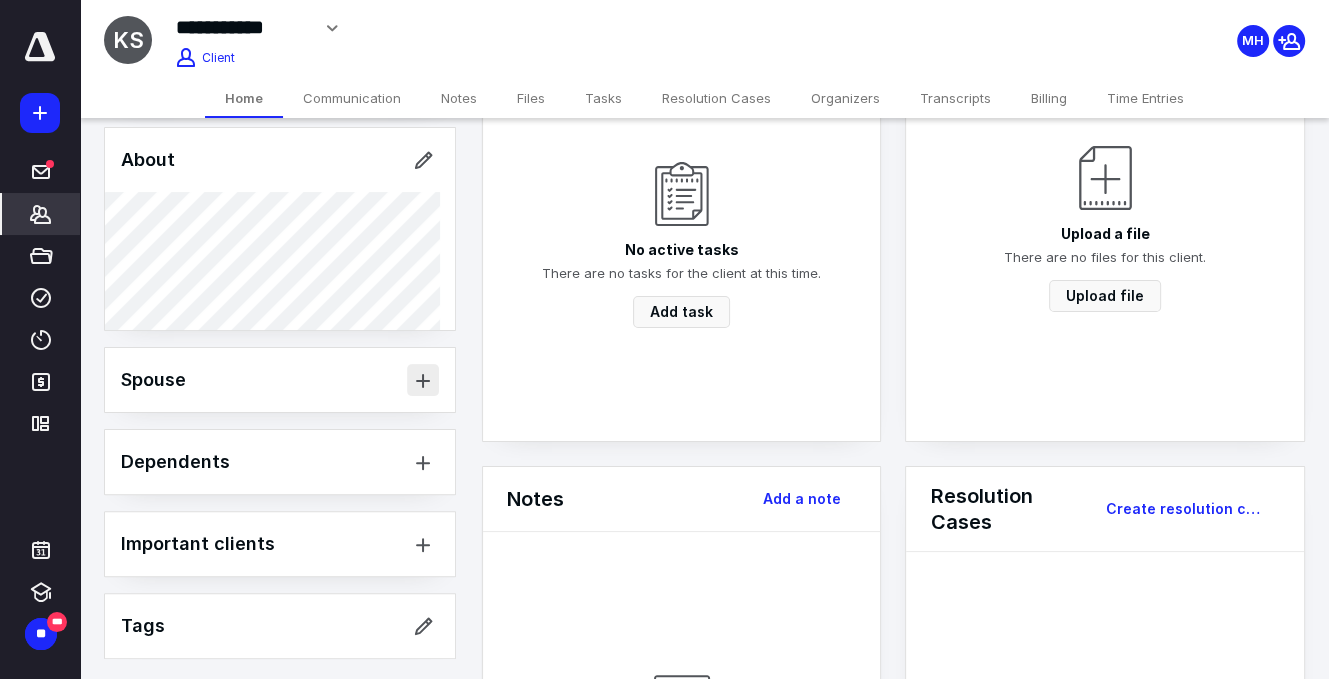 click at bounding box center [423, 380] 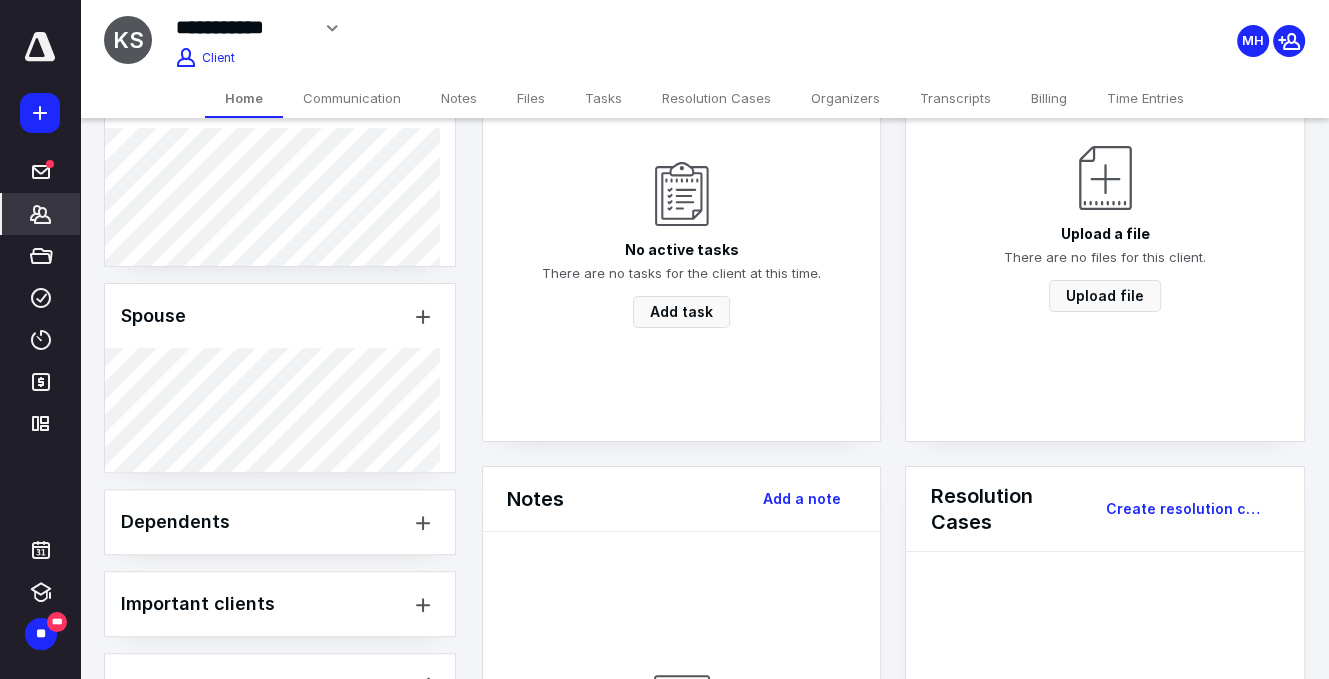 scroll, scrollTop: 612, scrollLeft: 0, axis: vertical 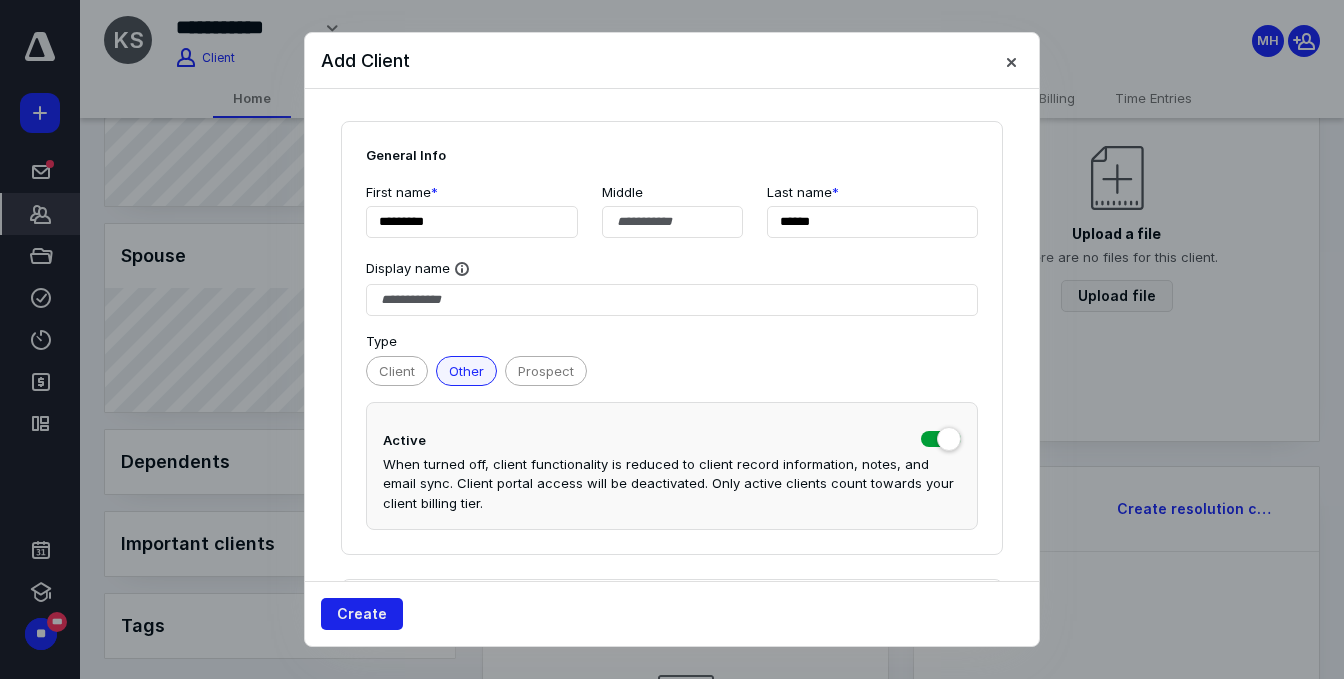 click on "Create" at bounding box center [362, 614] 